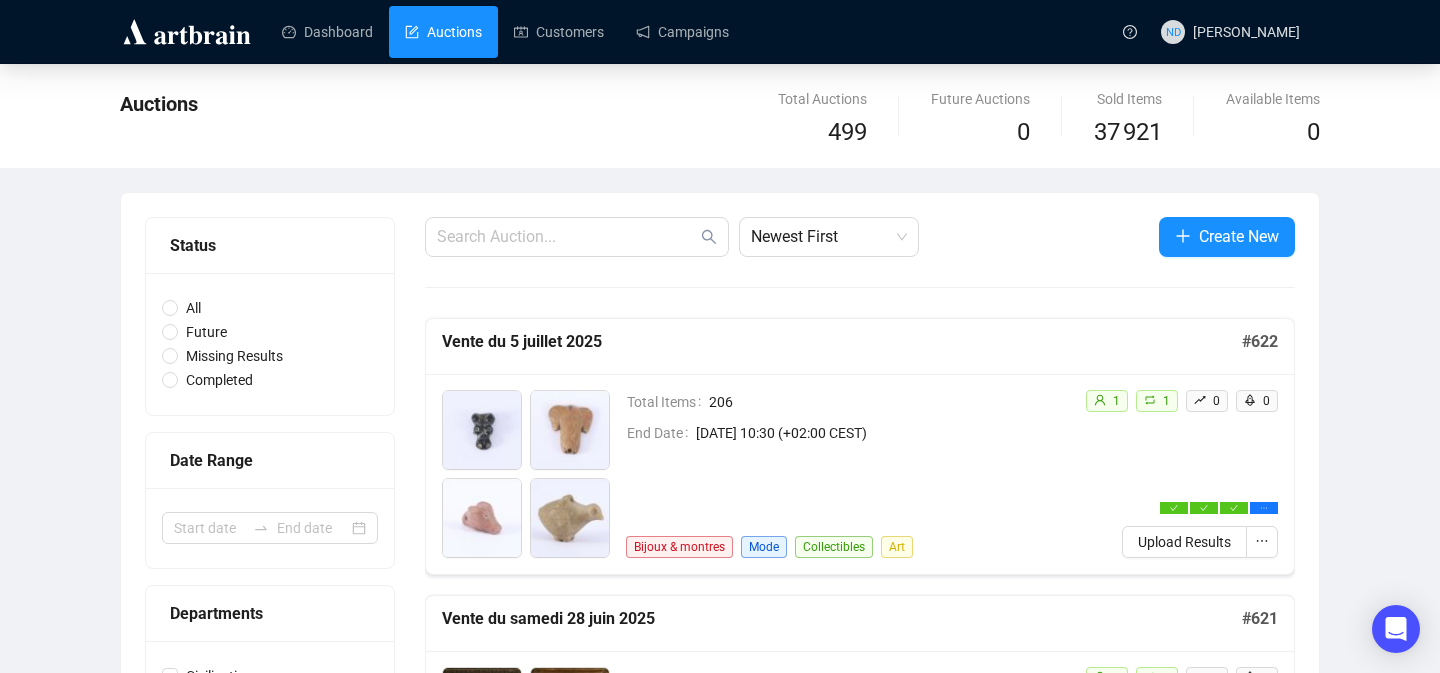 scroll, scrollTop: 0, scrollLeft: 0, axis: both 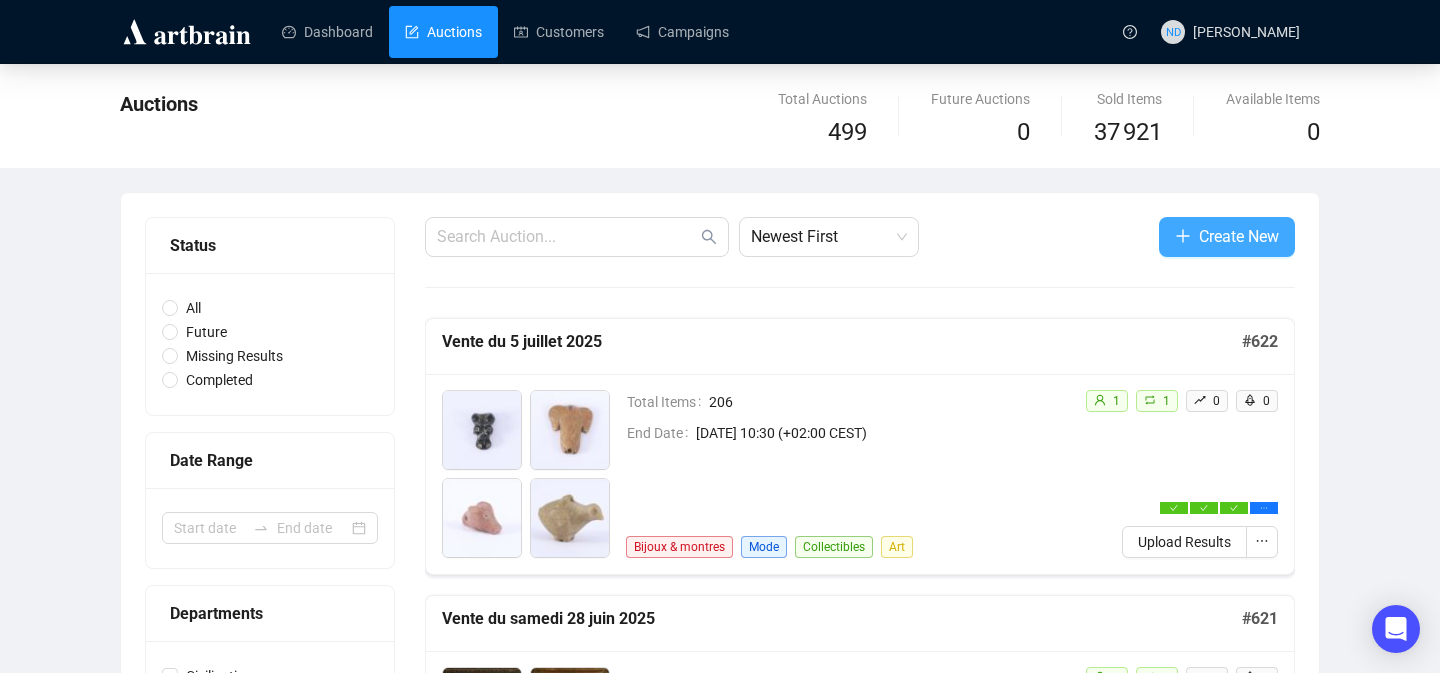 click 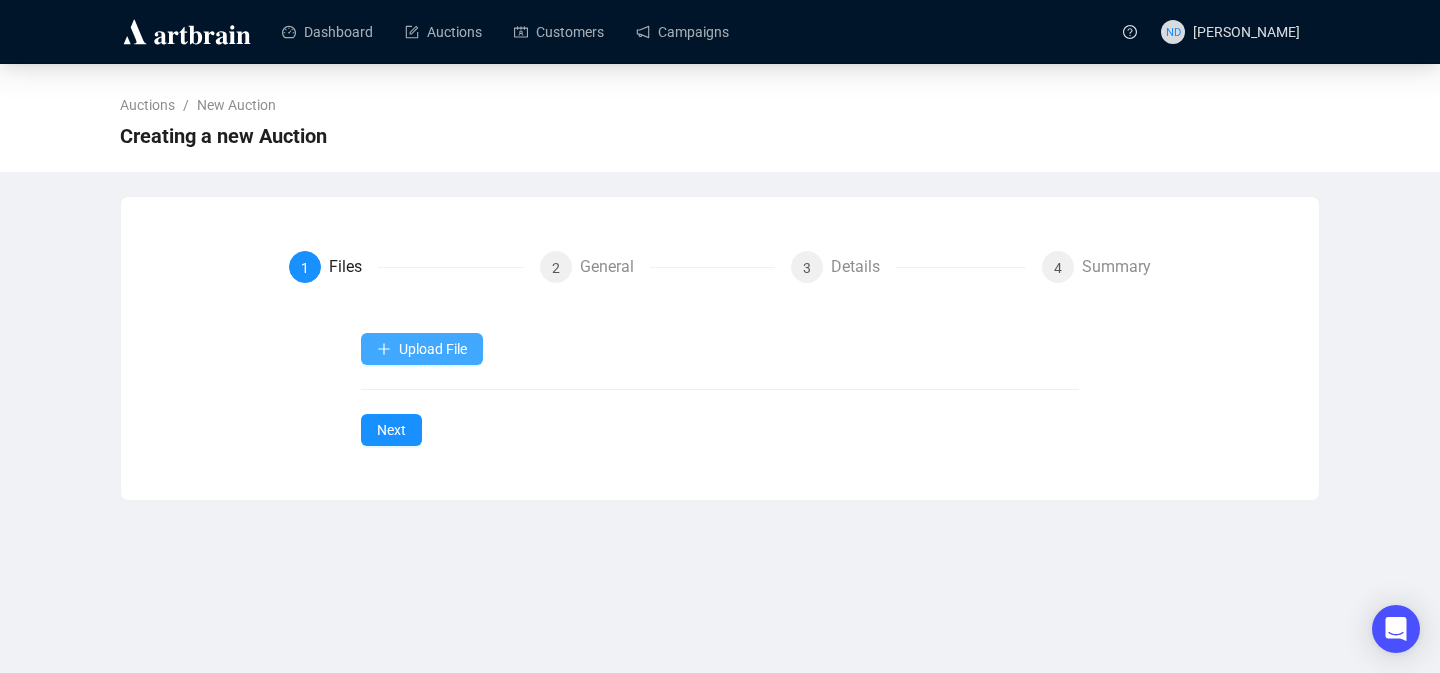 click on "Upload File" at bounding box center (422, 349) 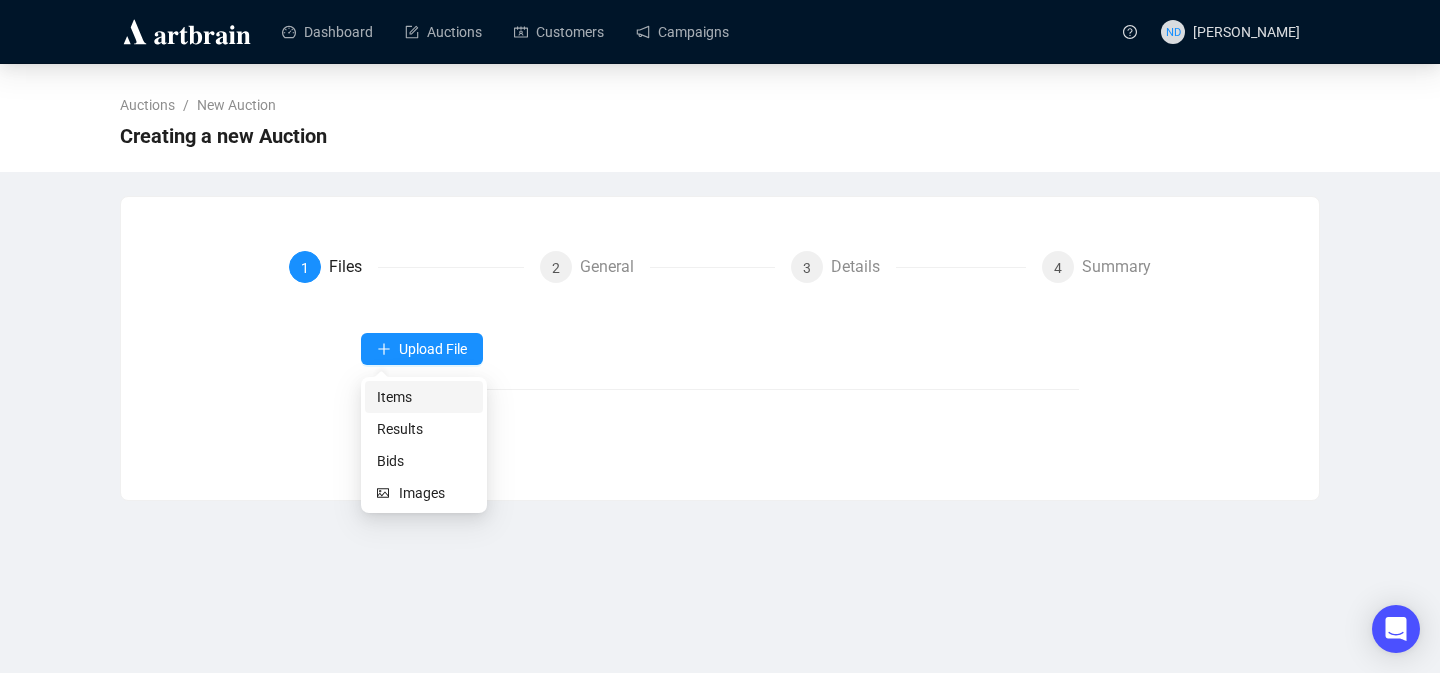 click on "Items" at bounding box center (424, 397) 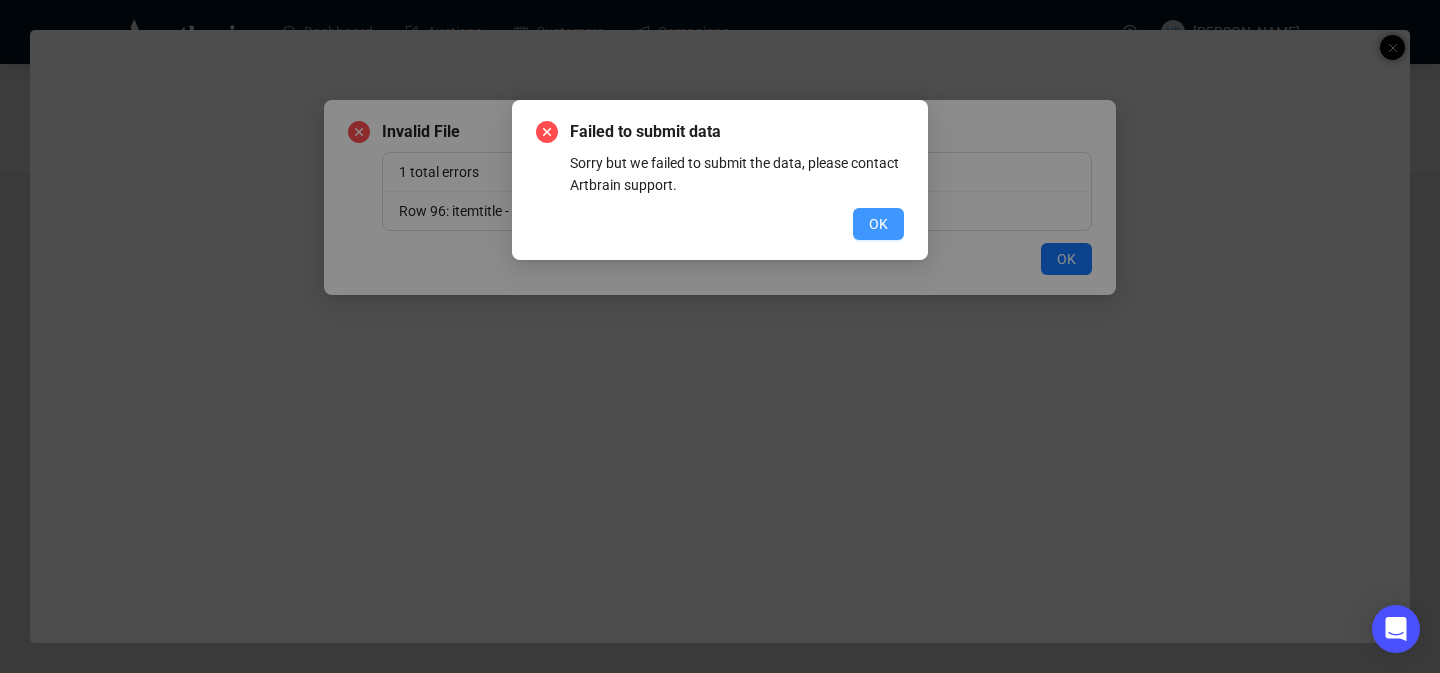 click on "OK" at bounding box center (878, 224) 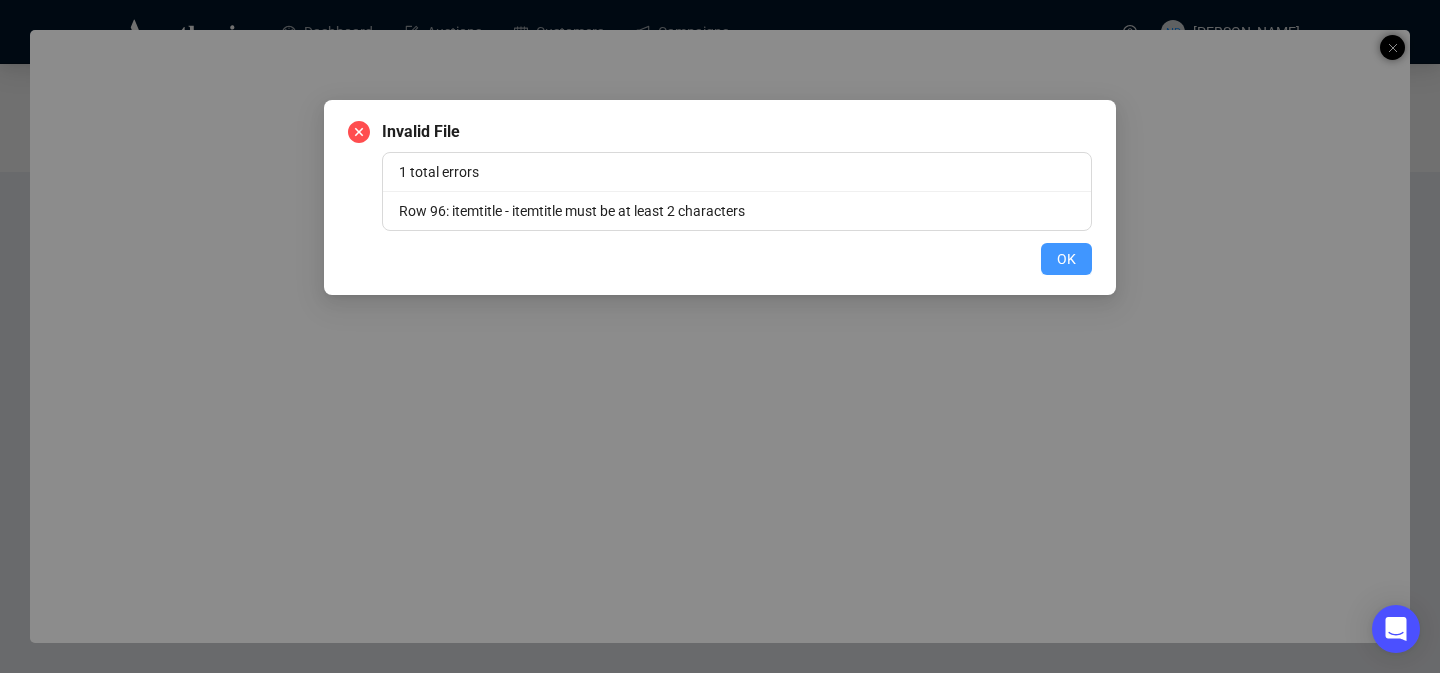 click on "OK" at bounding box center [1066, 259] 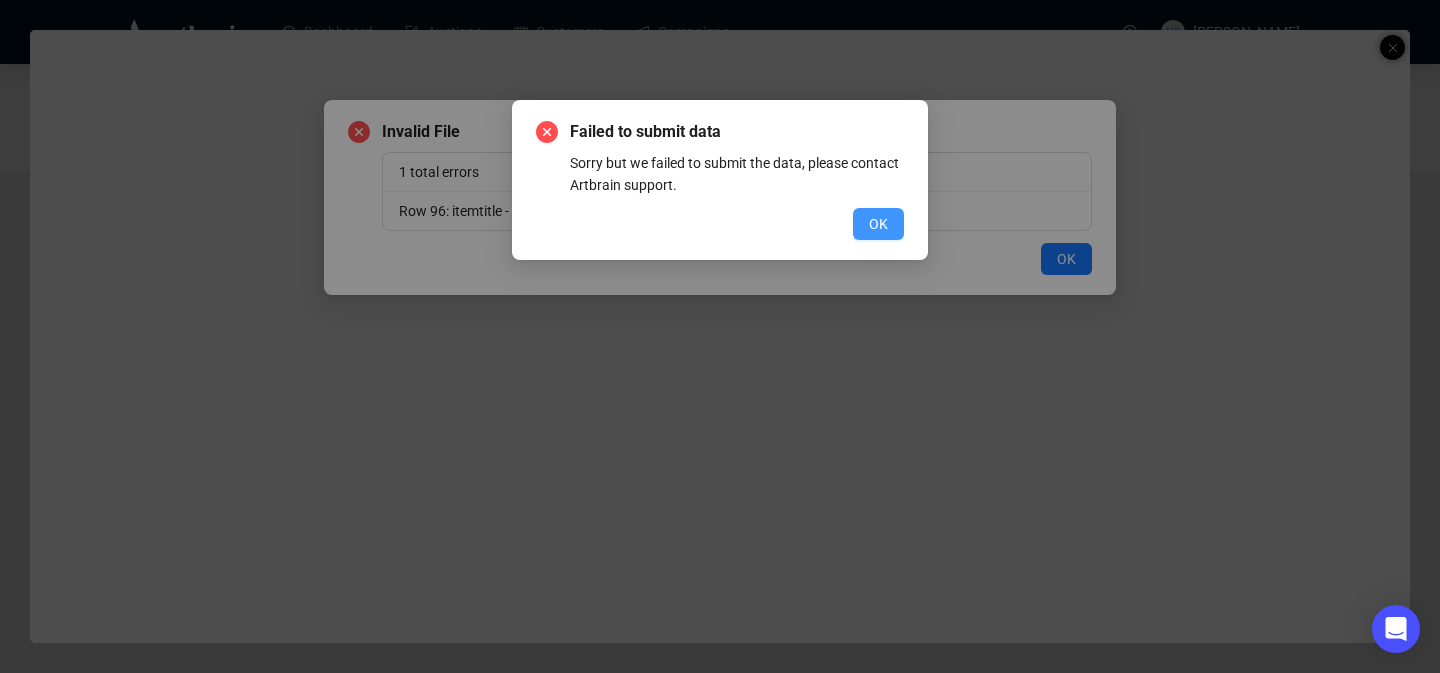 click on "OK" at bounding box center [878, 224] 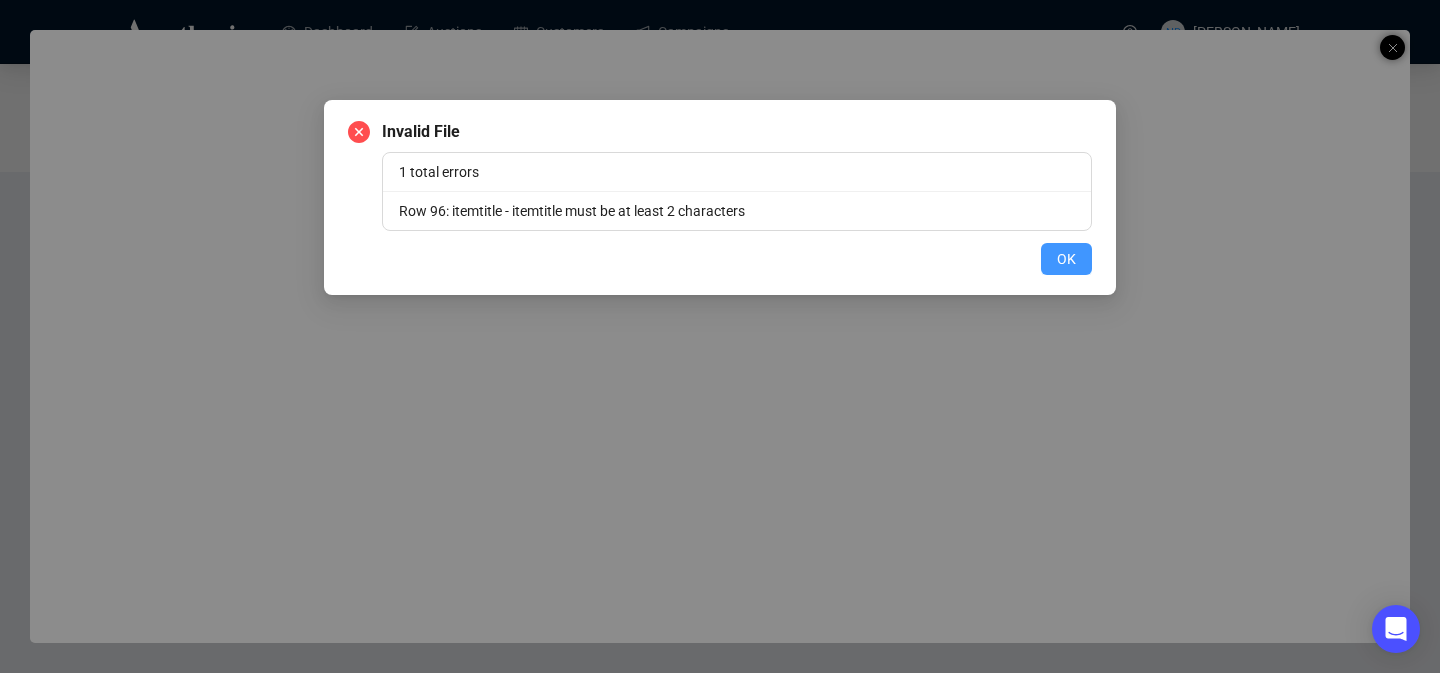 click on "OK" at bounding box center [1066, 259] 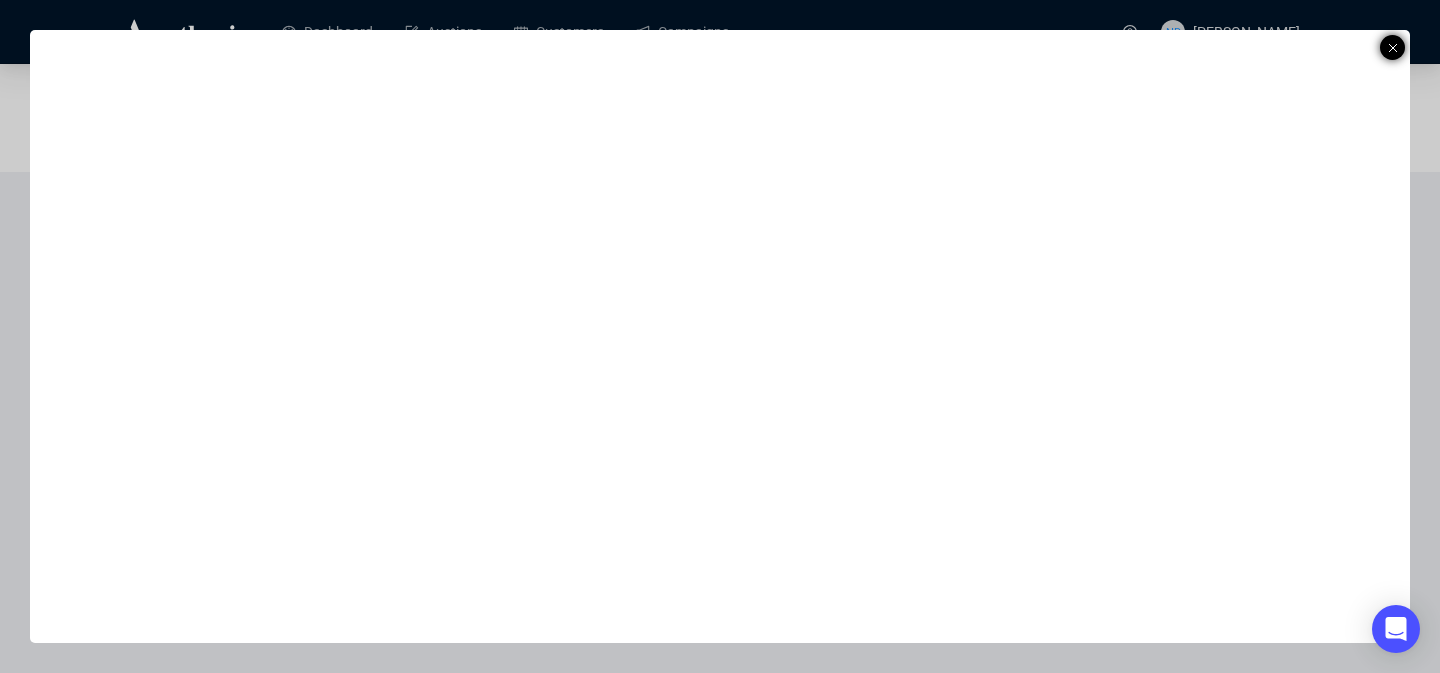 click 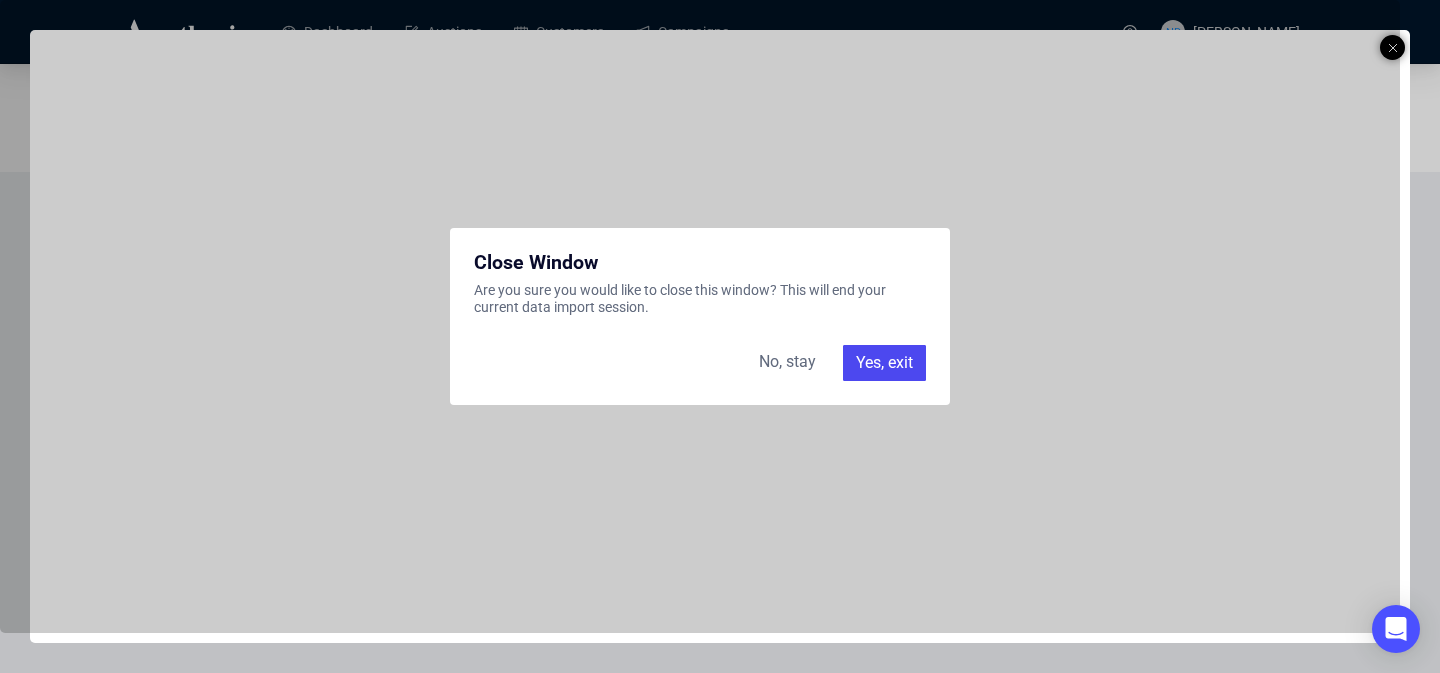 click on "No, stay" at bounding box center (787, 363) 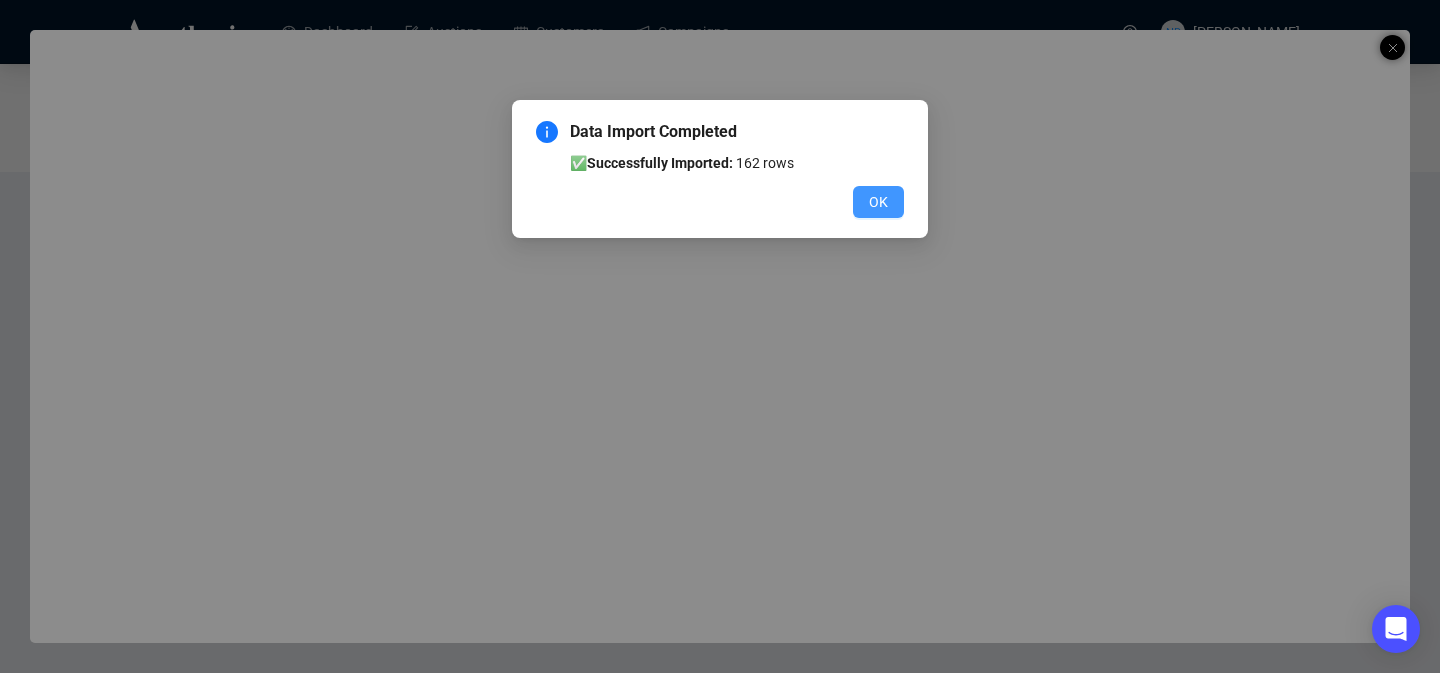 click on "OK" at bounding box center [878, 202] 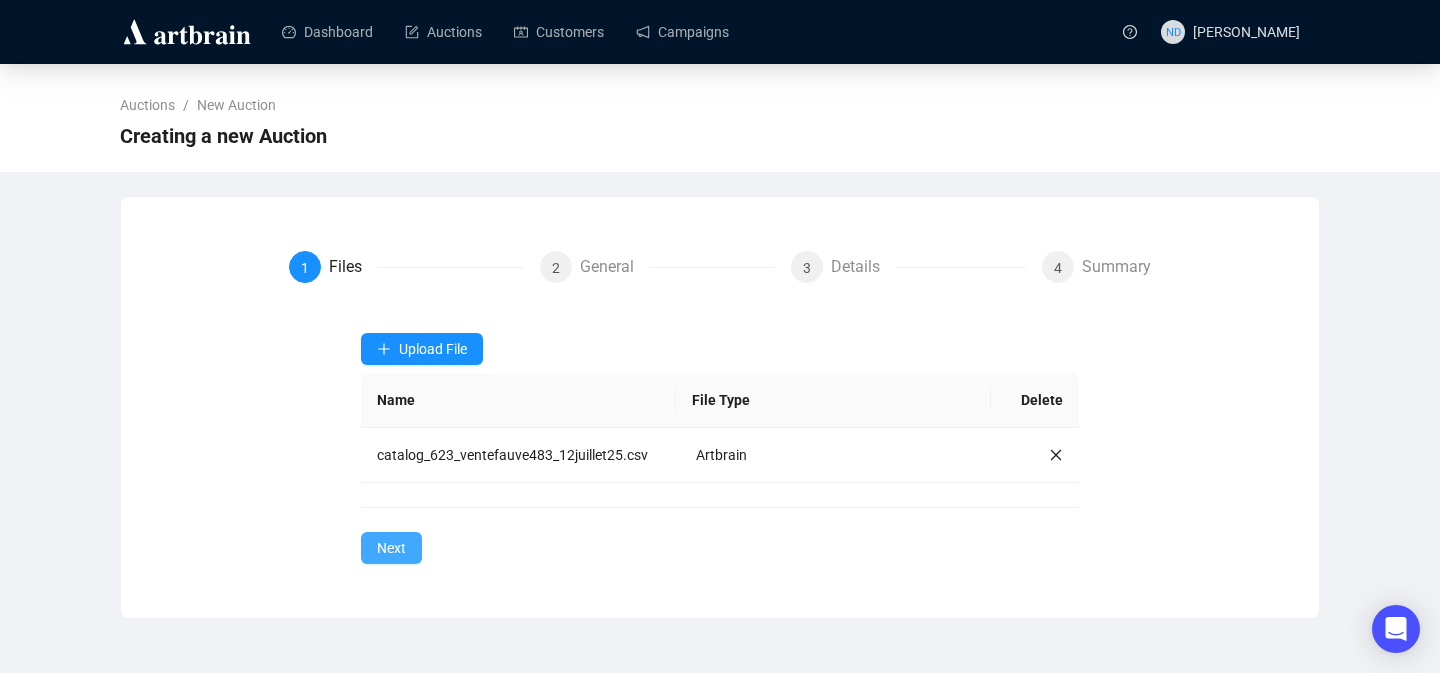 click on "Next" at bounding box center (391, 548) 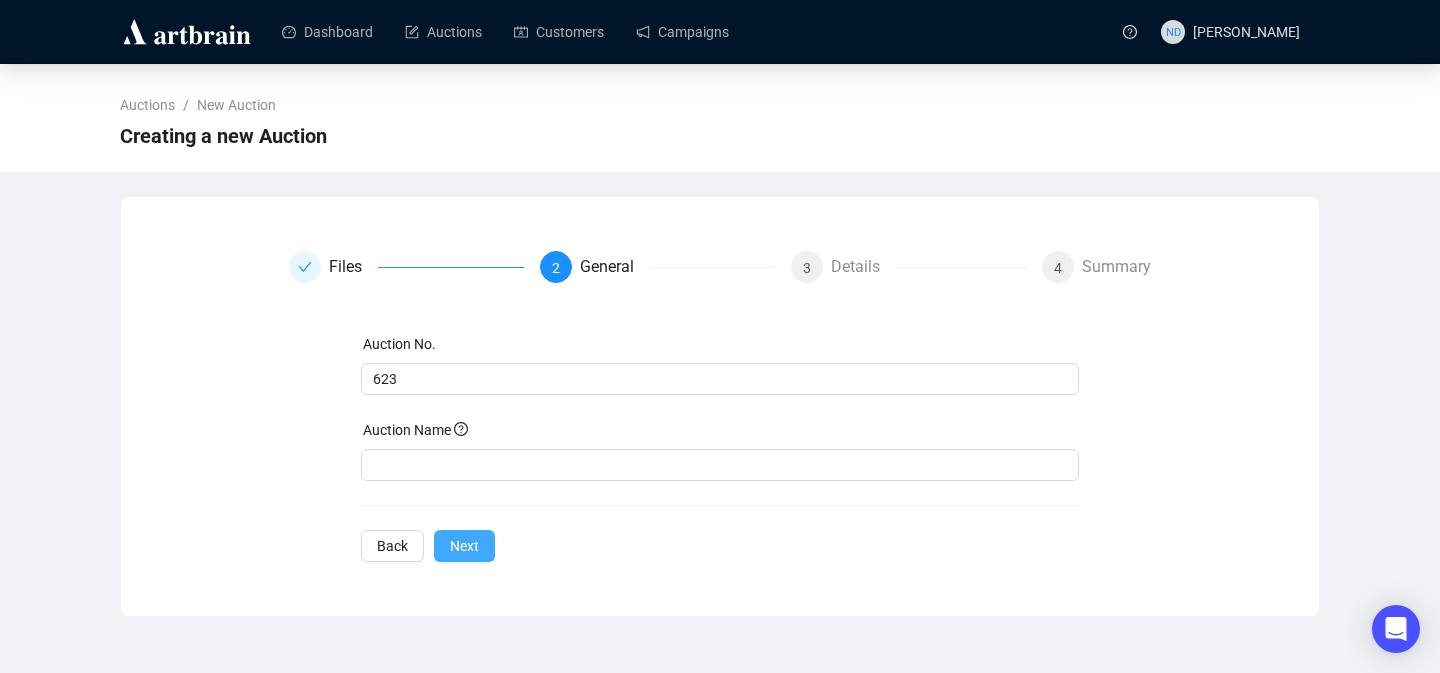 click on "Next" at bounding box center (464, 546) 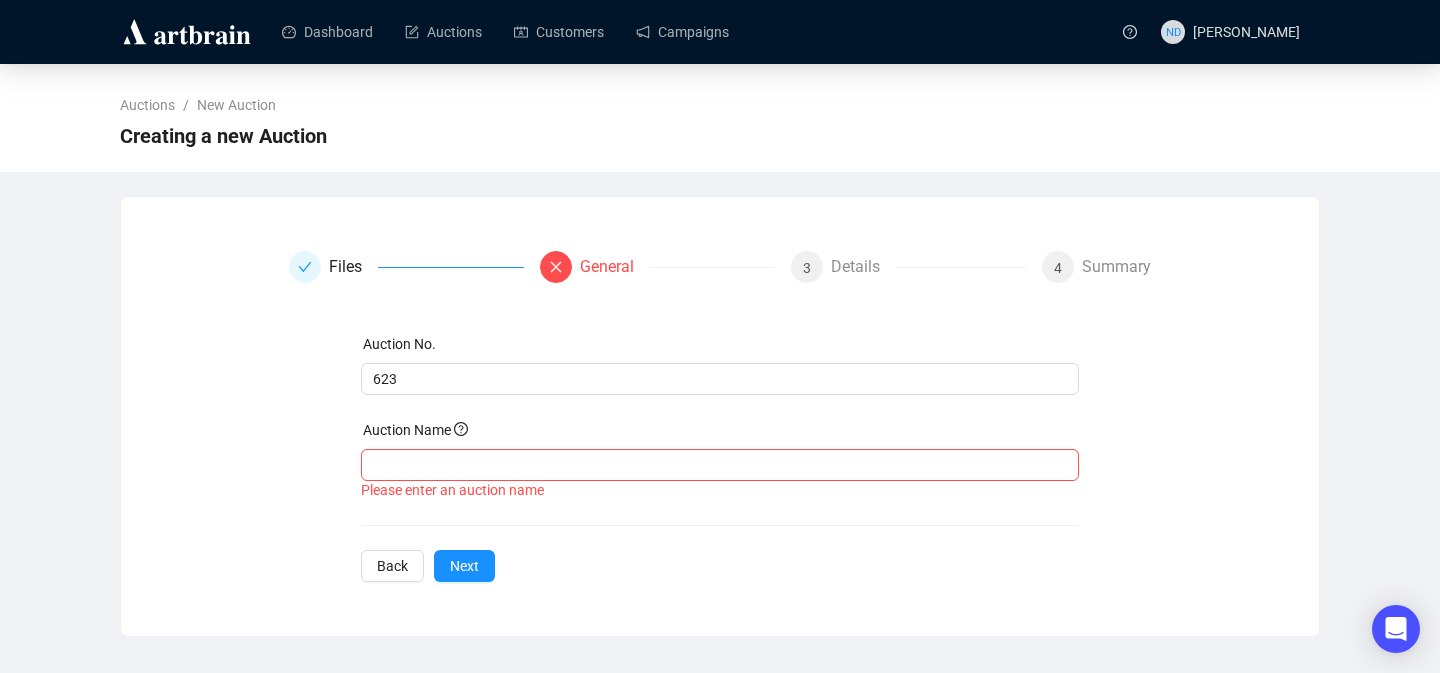 click on "Auction Name" at bounding box center [720, 434] 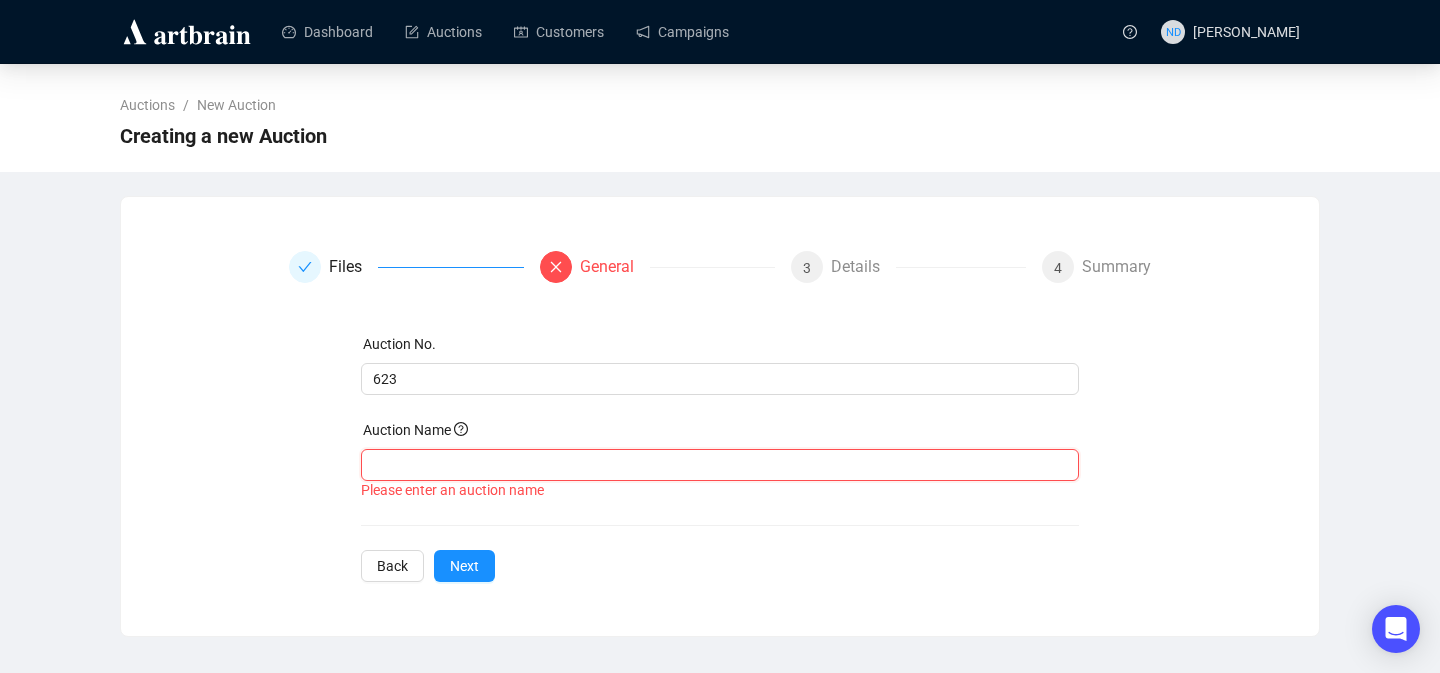 click at bounding box center (720, 465) 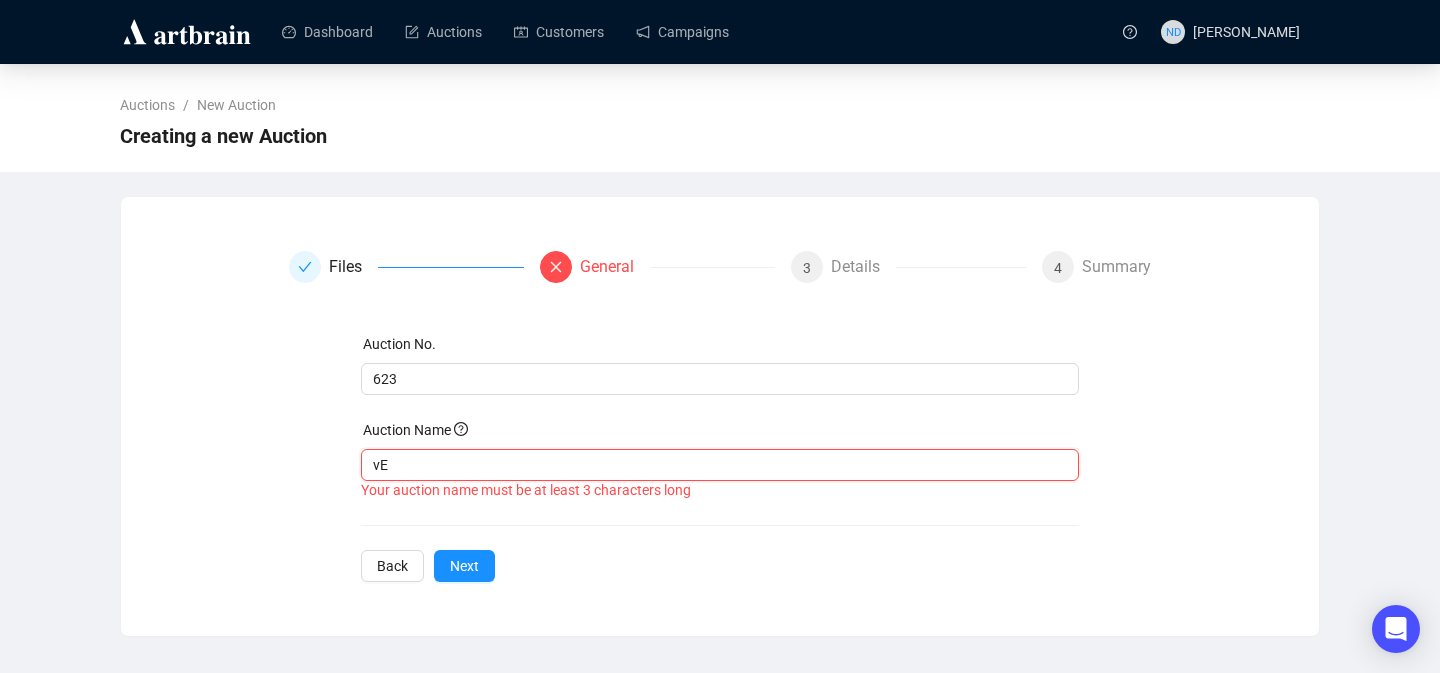 type on "v" 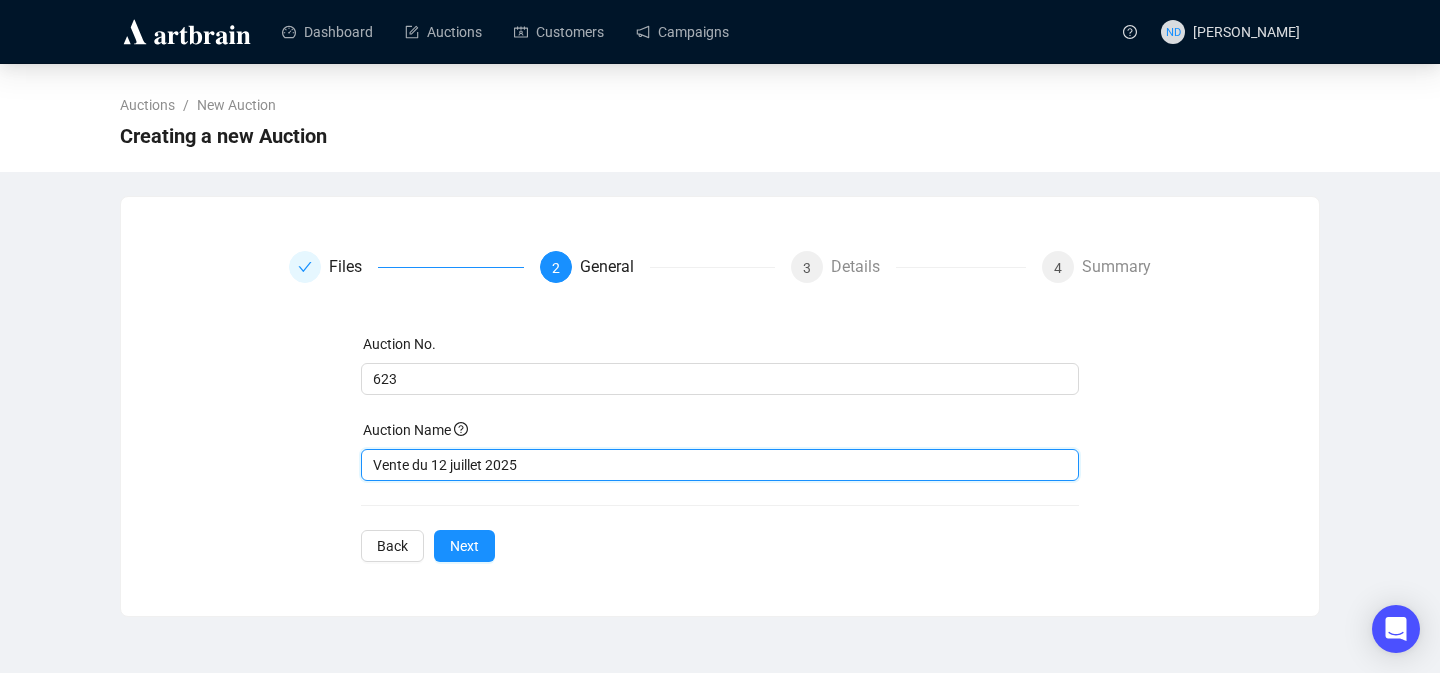 type on "Vente du 12 juillet 2025" 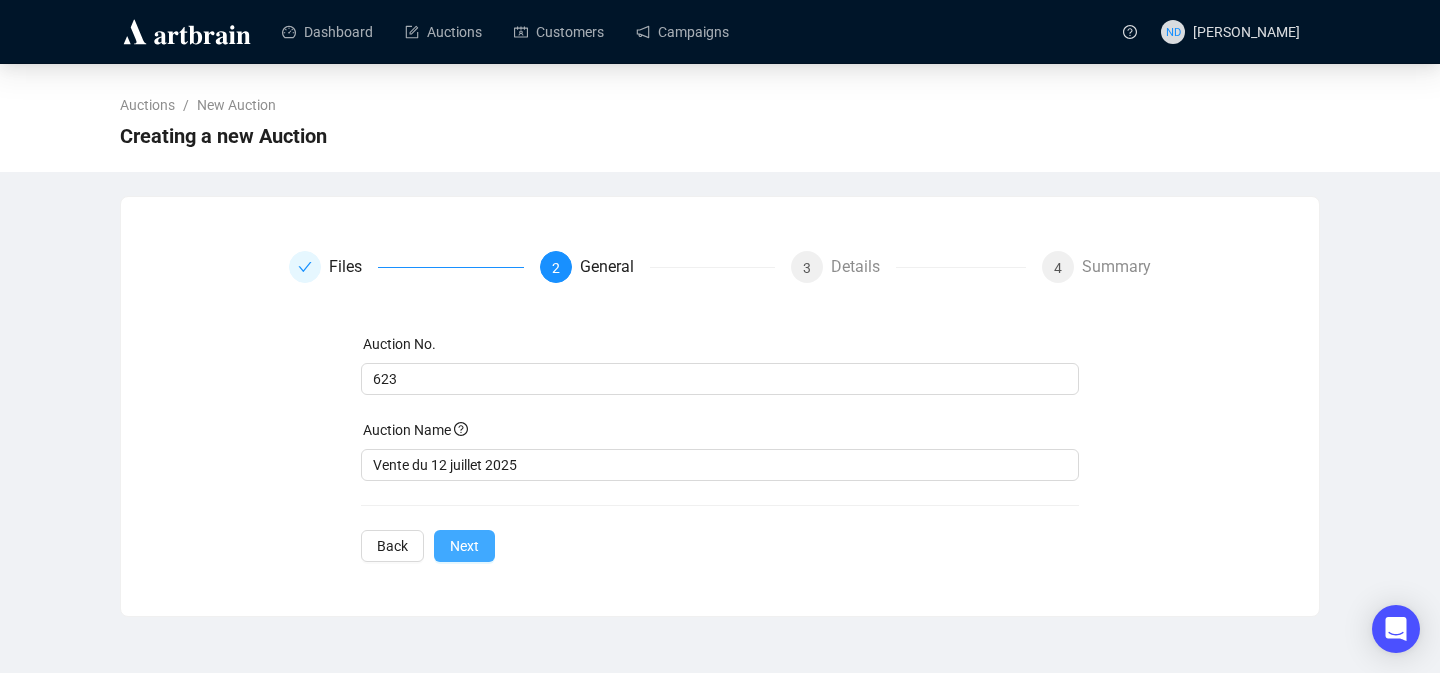 click on "Next" at bounding box center [464, 546] 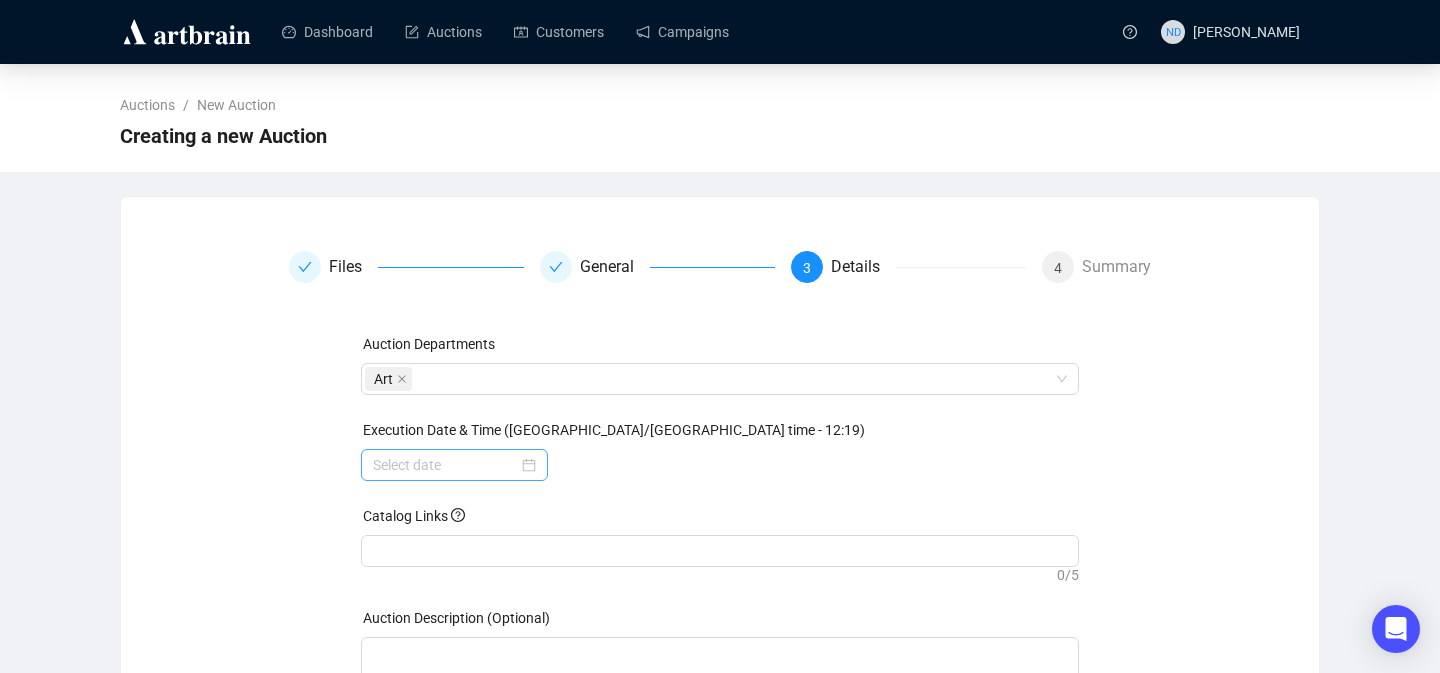 click at bounding box center (454, 465) 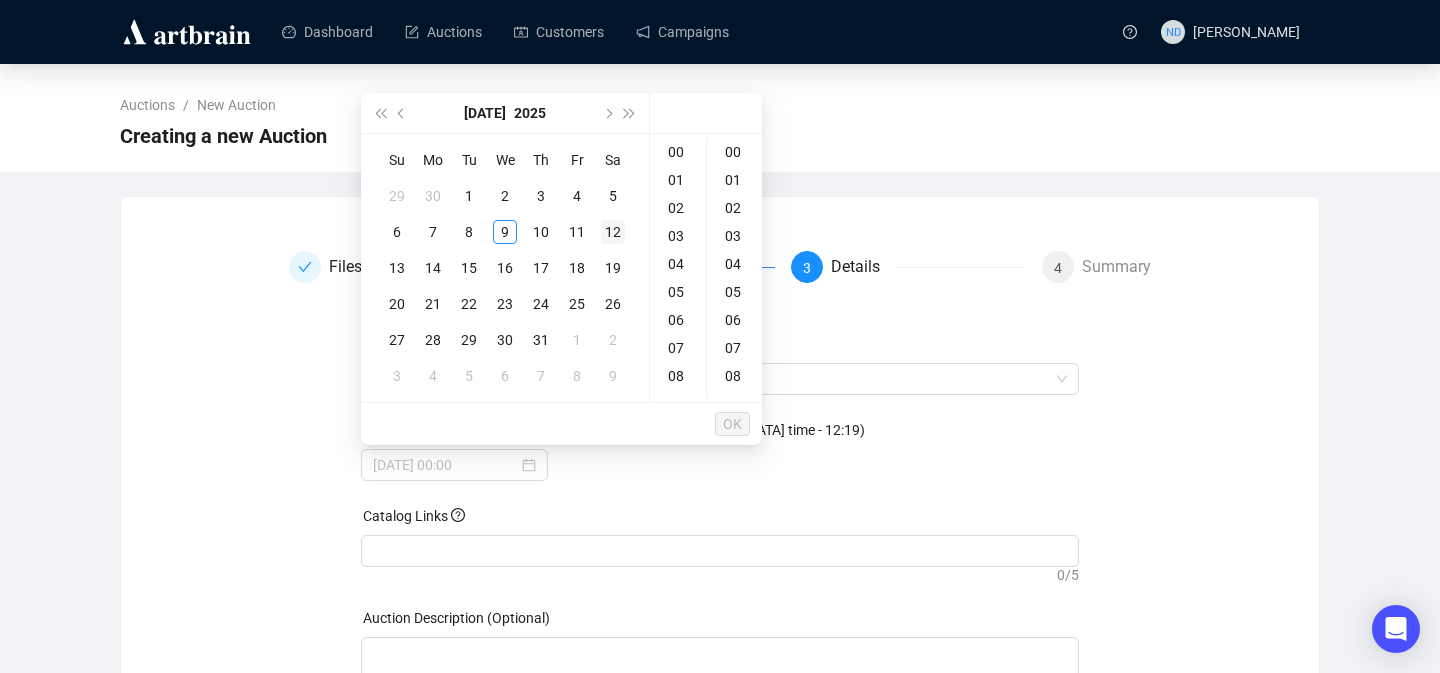 click on "12" at bounding box center (613, 232) 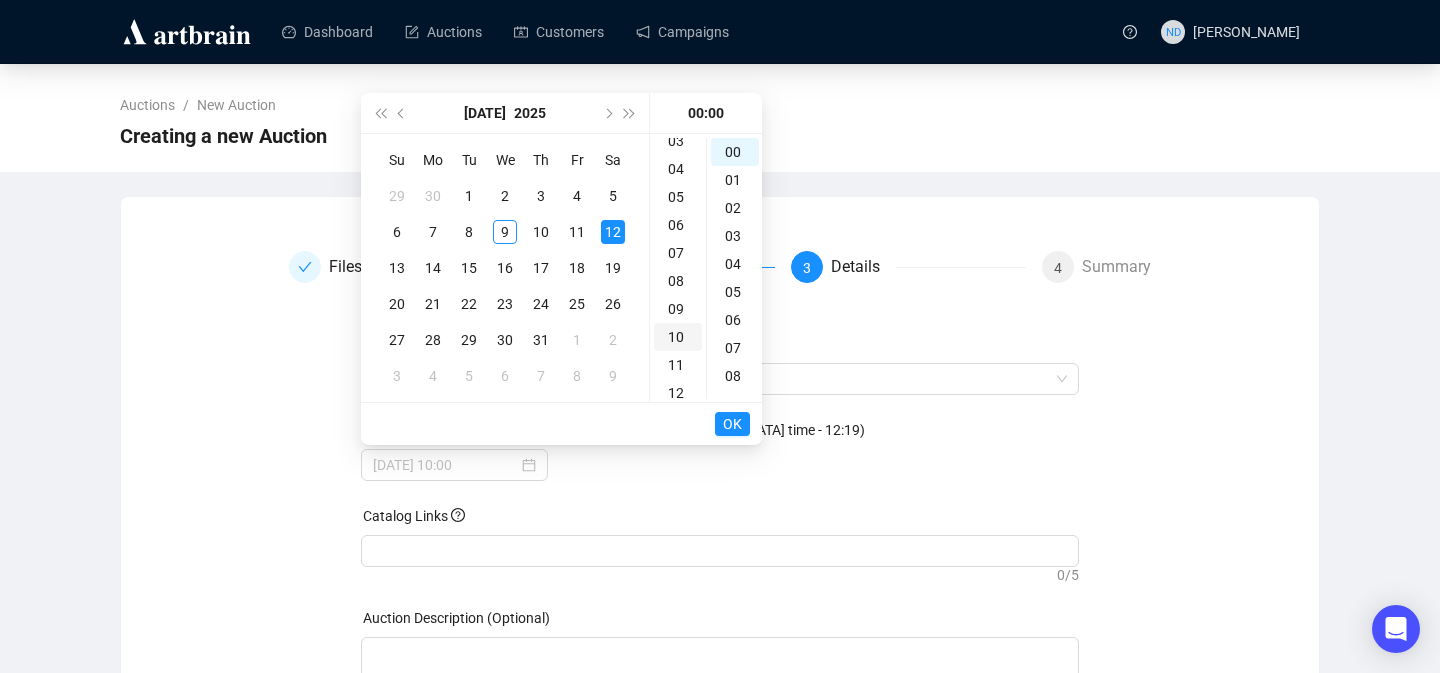 click on "10" at bounding box center [678, 337] 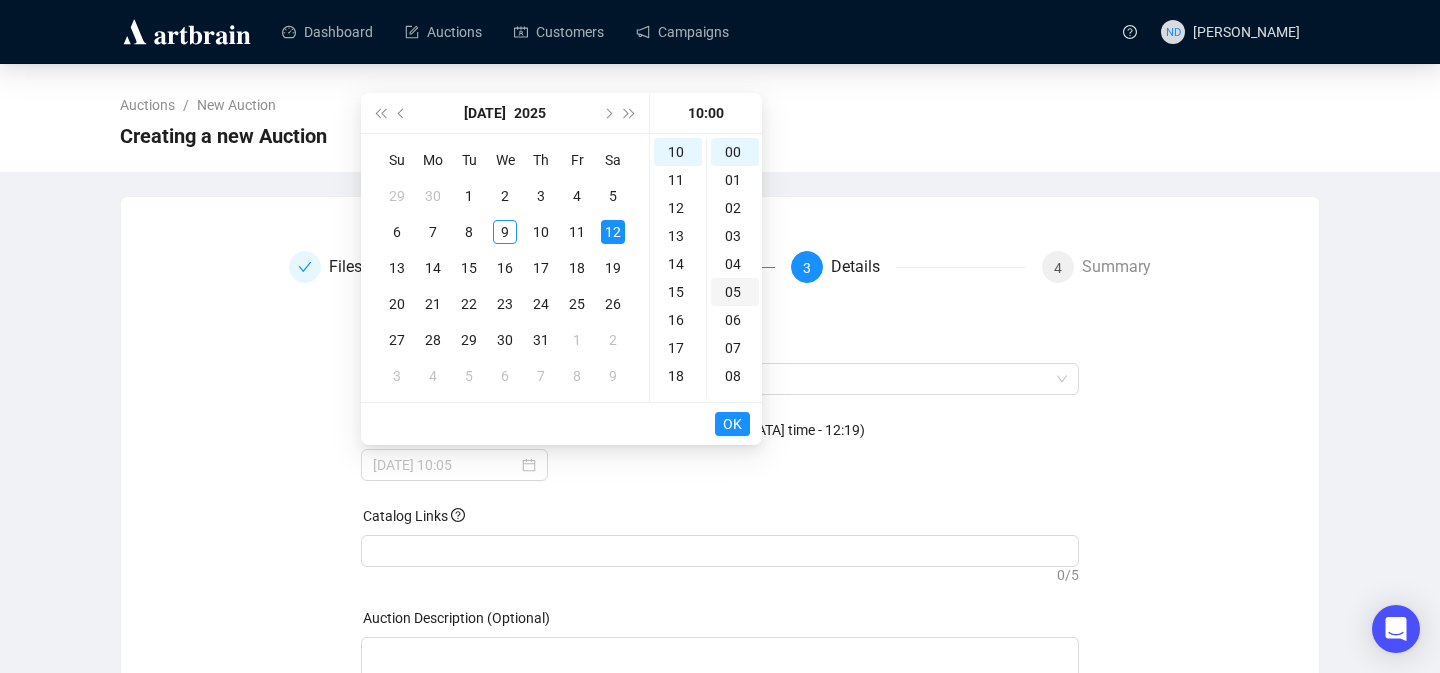 scroll, scrollTop: 280, scrollLeft: 0, axis: vertical 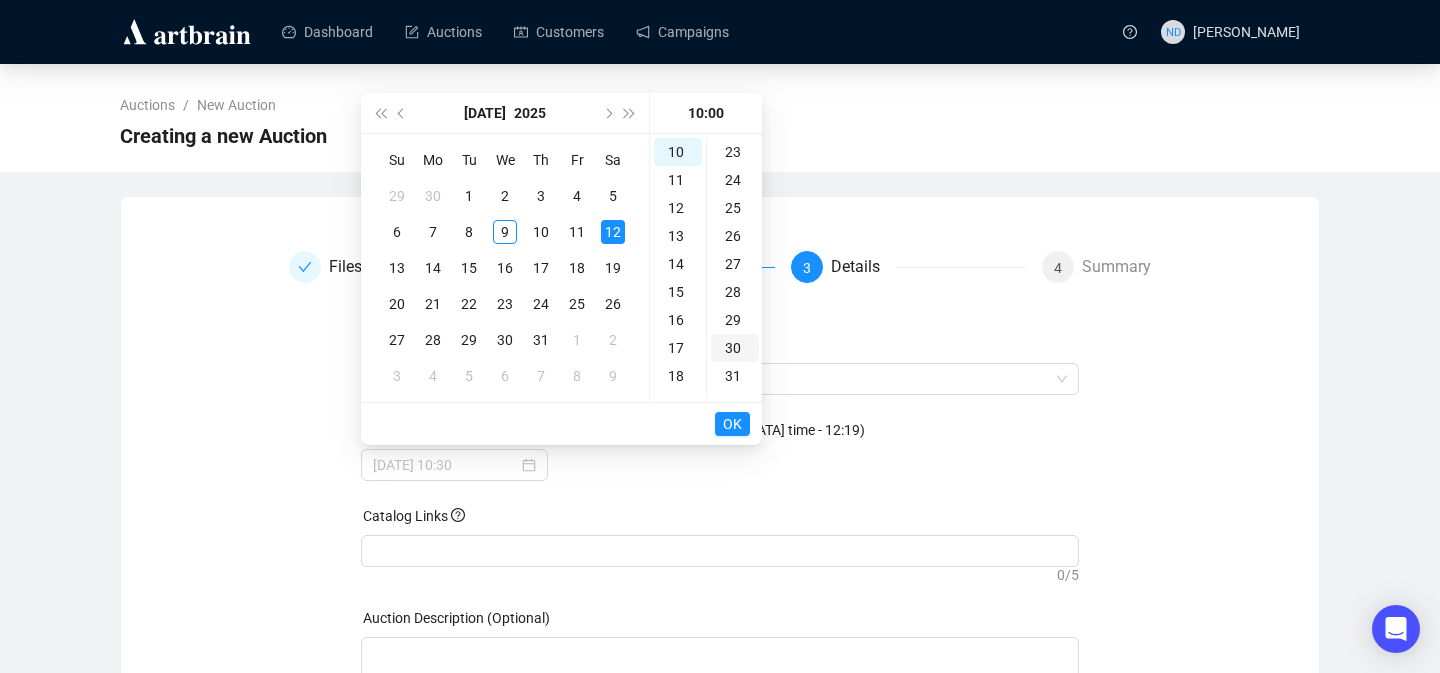 click on "30" at bounding box center [735, 348] 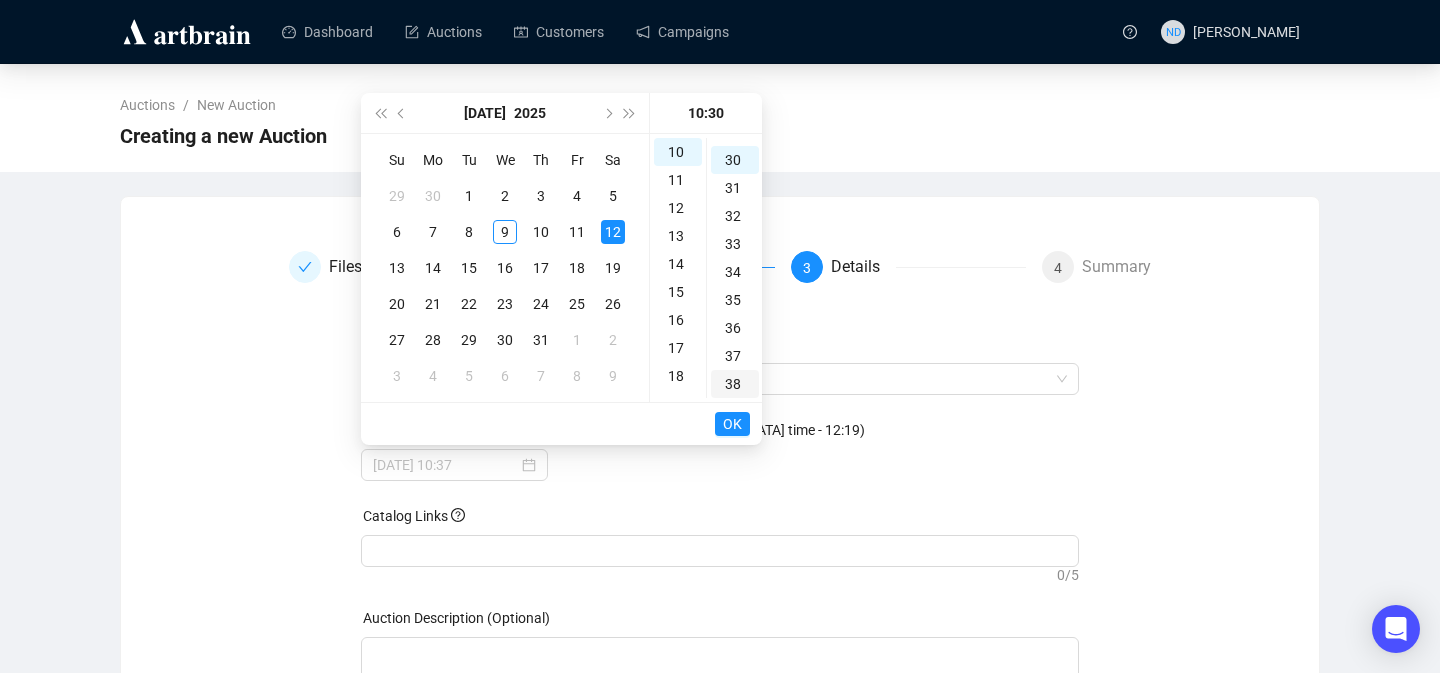 scroll, scrollTop: 840, scrollLeft: 0, axis: vertical 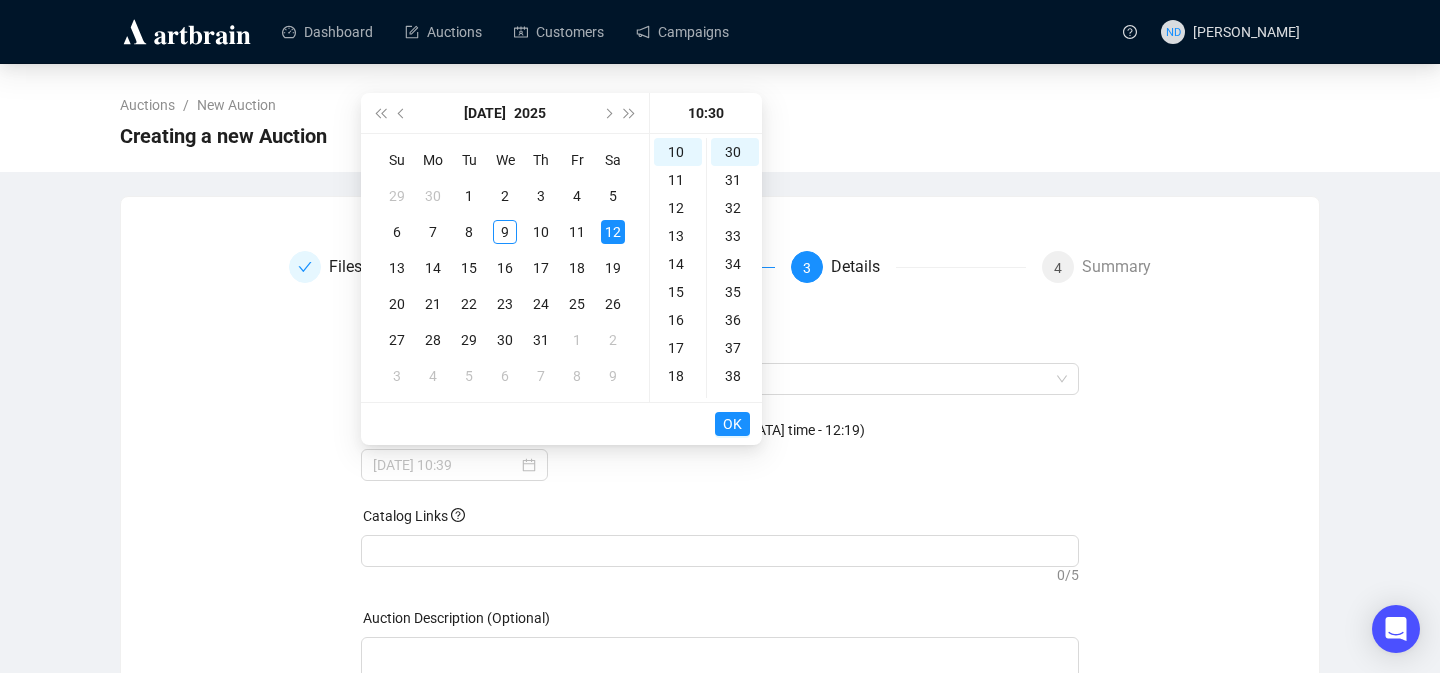 type on "2025-07-12 10:30" 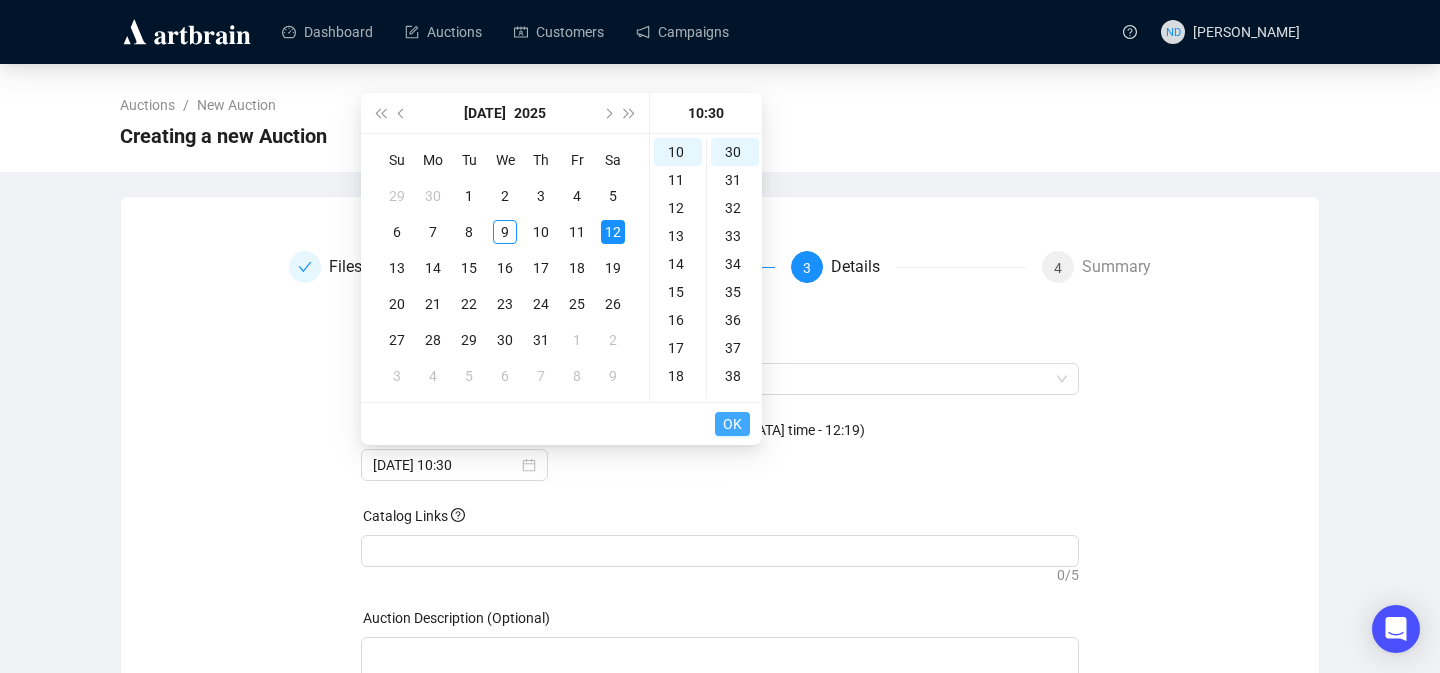 click on "OK" at bounding box center [732, 424] 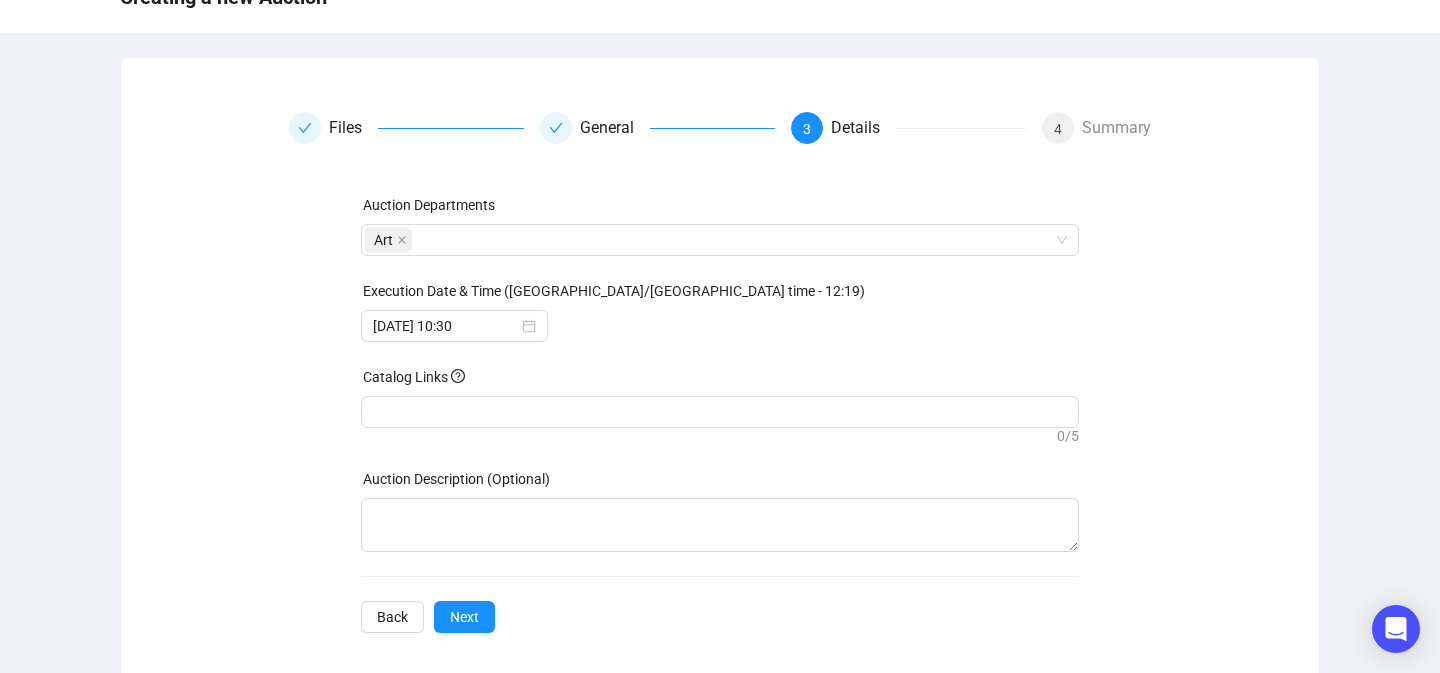 scroll, scrollTop: 154, scrollLeft: 0, axis: vertical 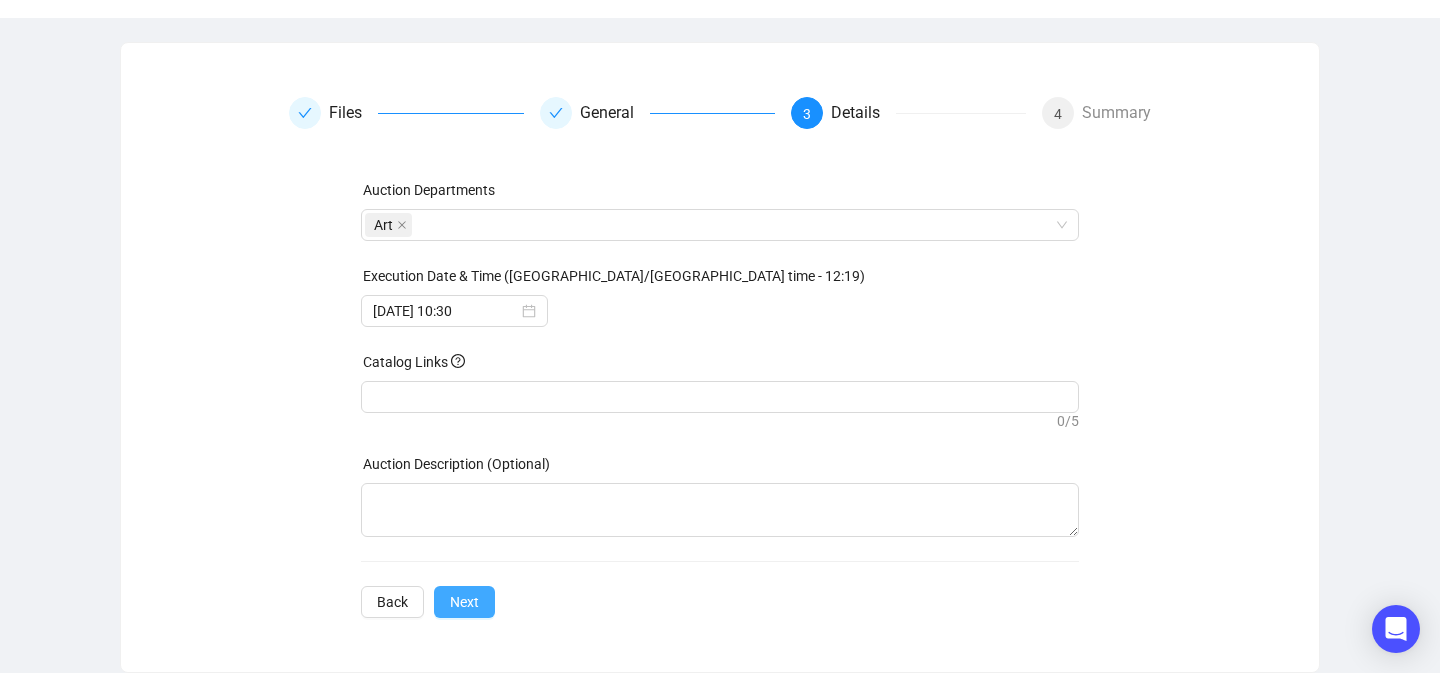 click on "Next" at bounding box center (464, 602) 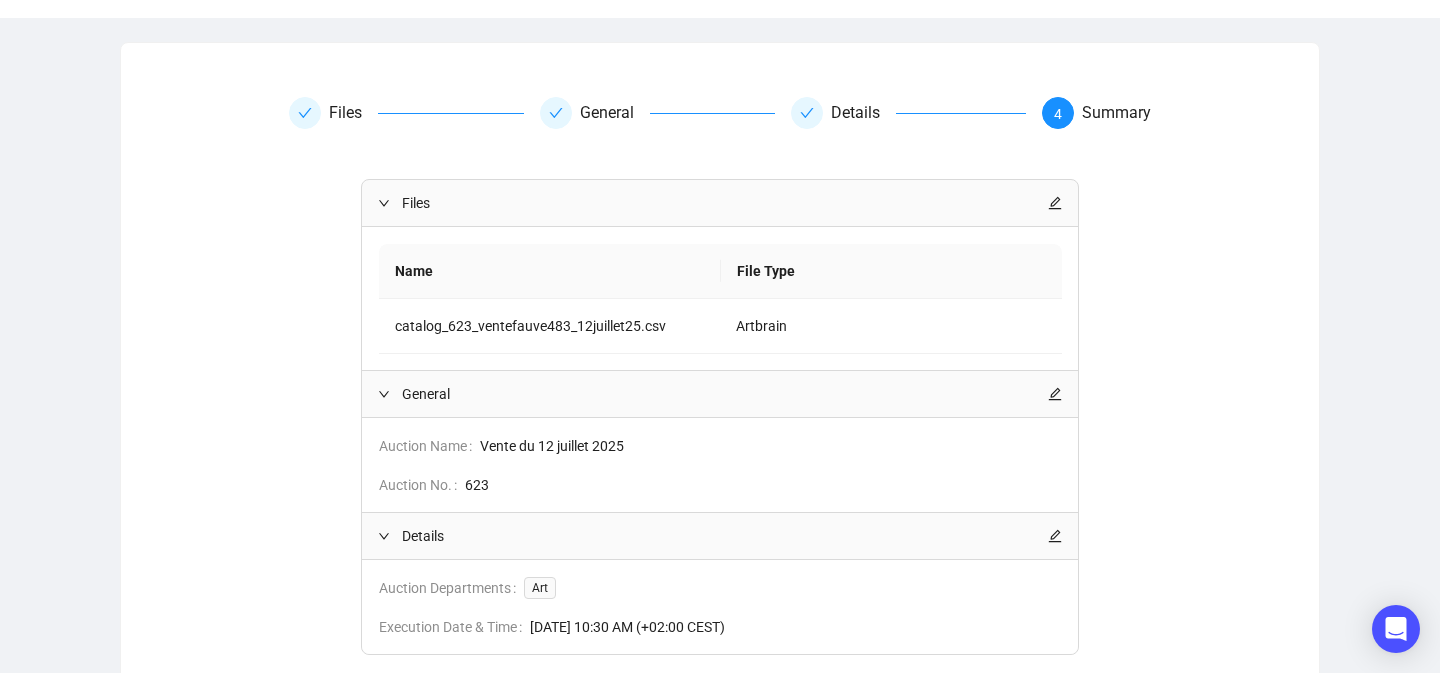 scroll, scrollTop: 298, scrollLeft: 0, axis: vertical 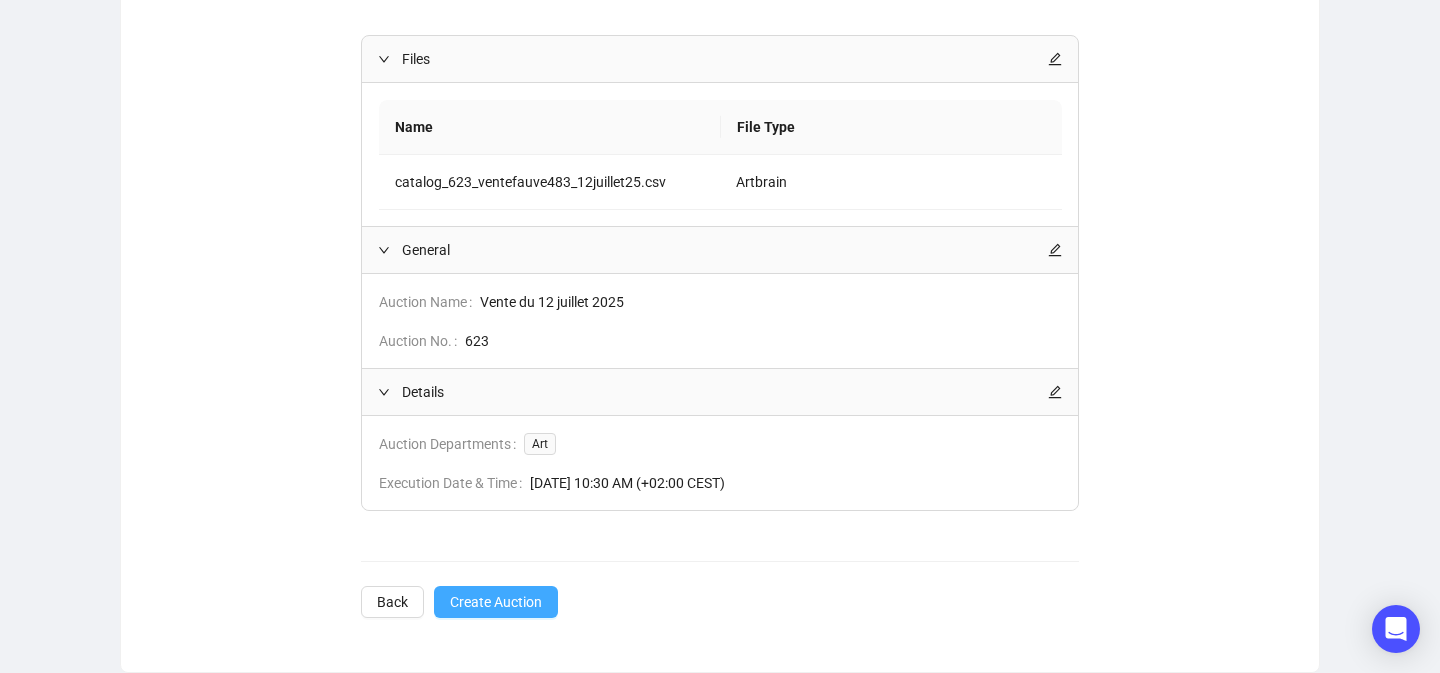 click on "Create Auction" at bounding box center (496, 602) 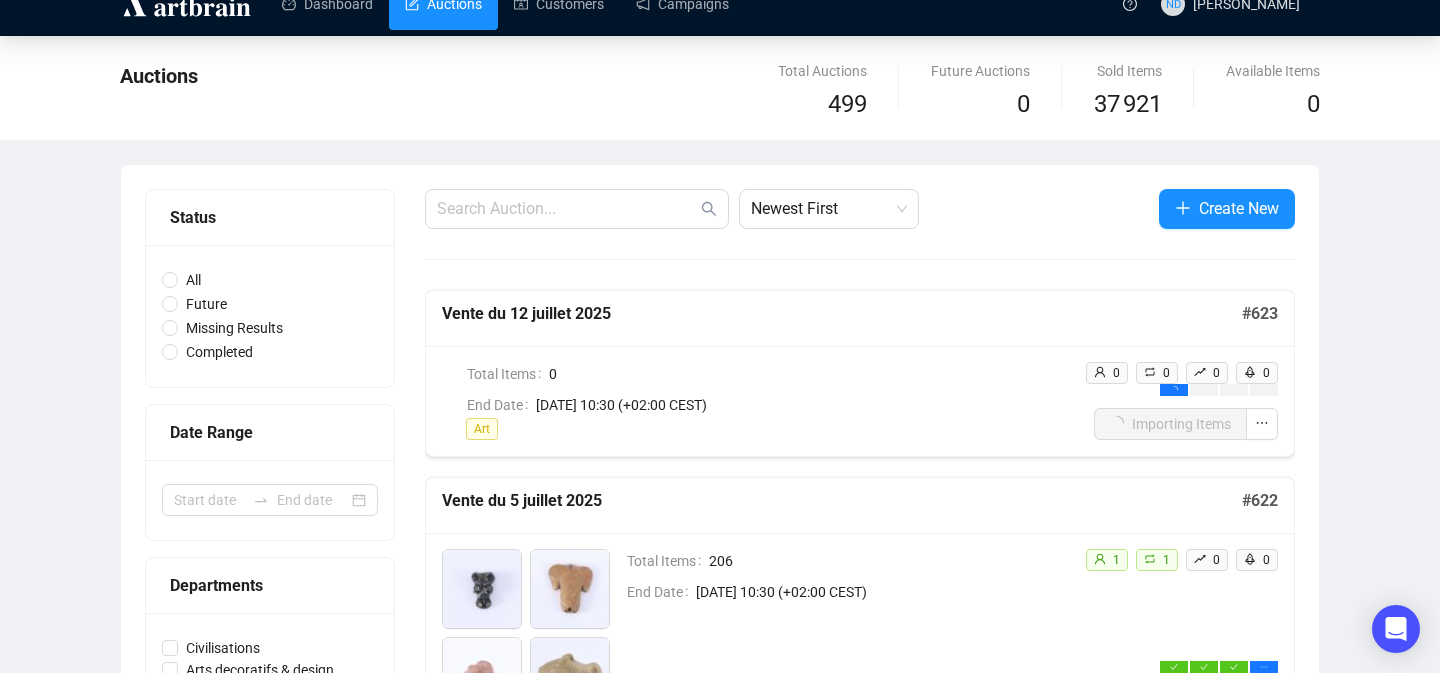 scroll, scrollTop: 0, scrollLeft: 0, axis: both 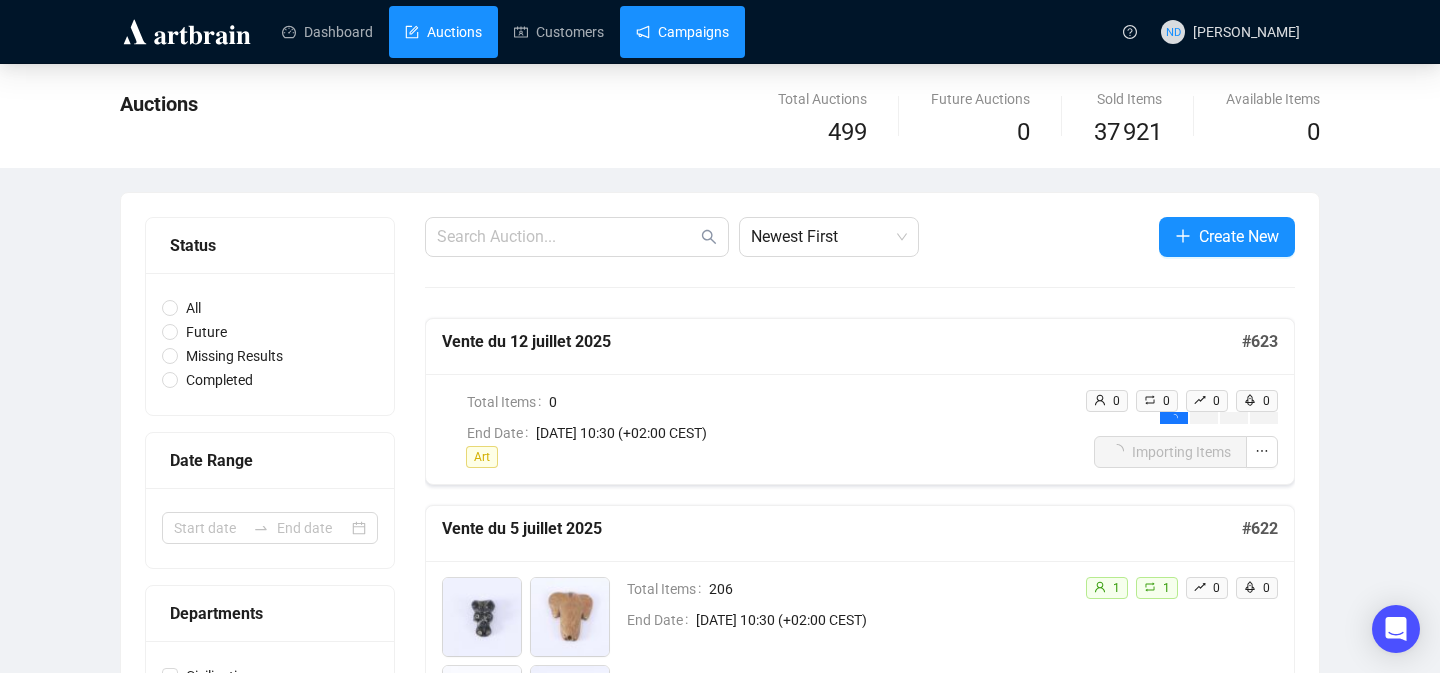 click on "Campaigns" at bounding box center (682, 32) 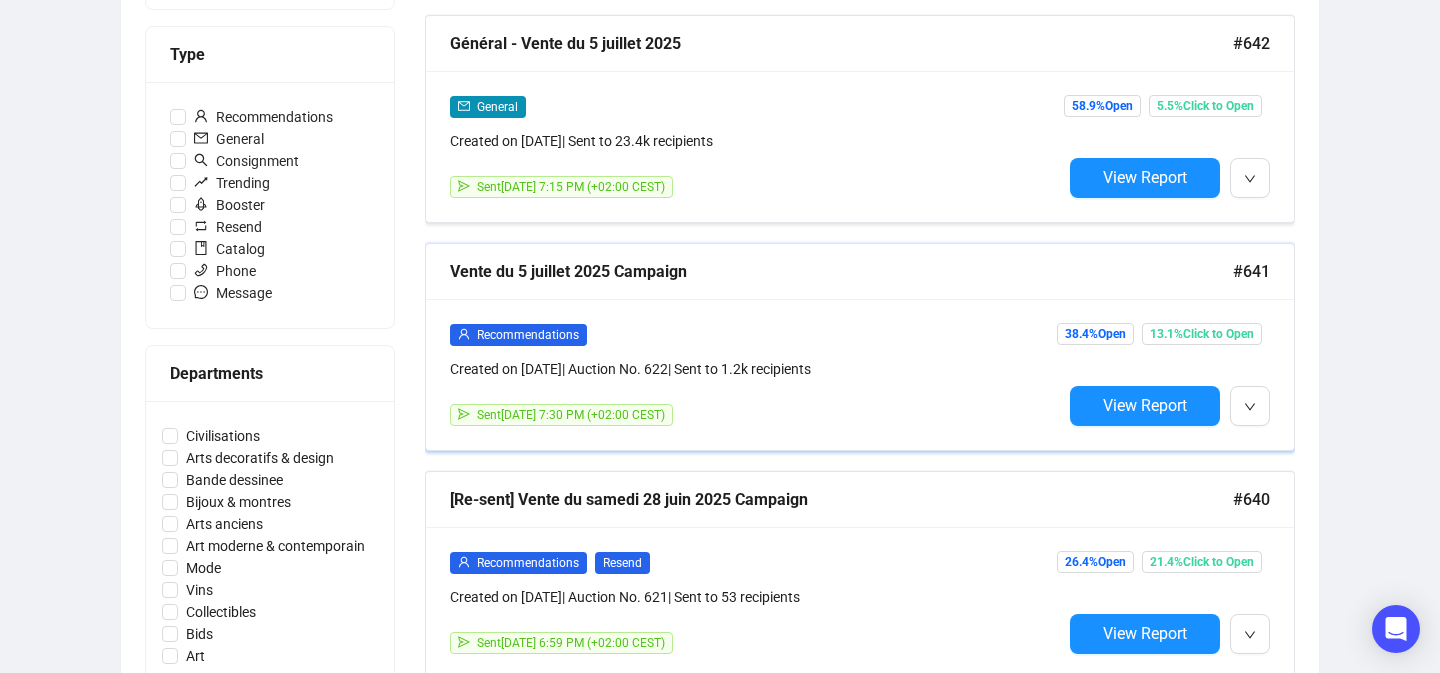 scroll, scrollTop: 573, scrollLeft: 0, axis: vertical 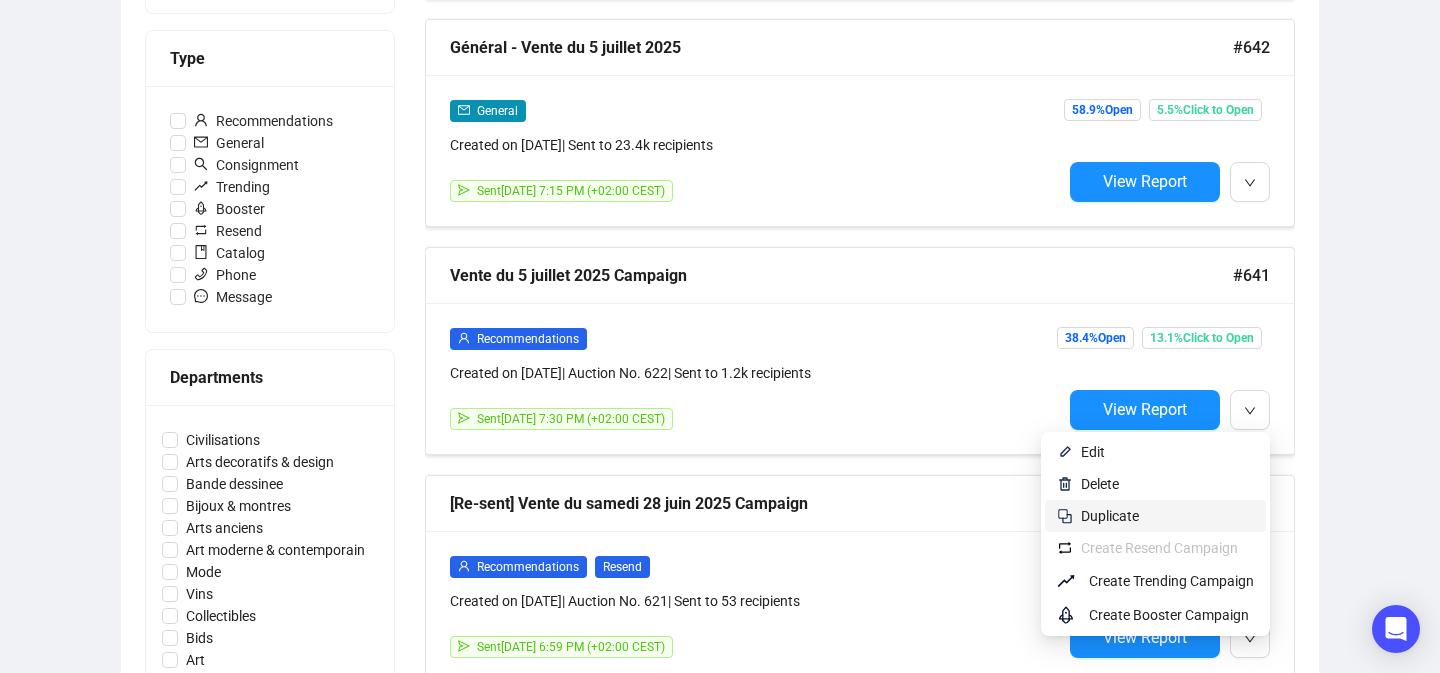 click on "Duplicate" at bounding box center (1167, 516) 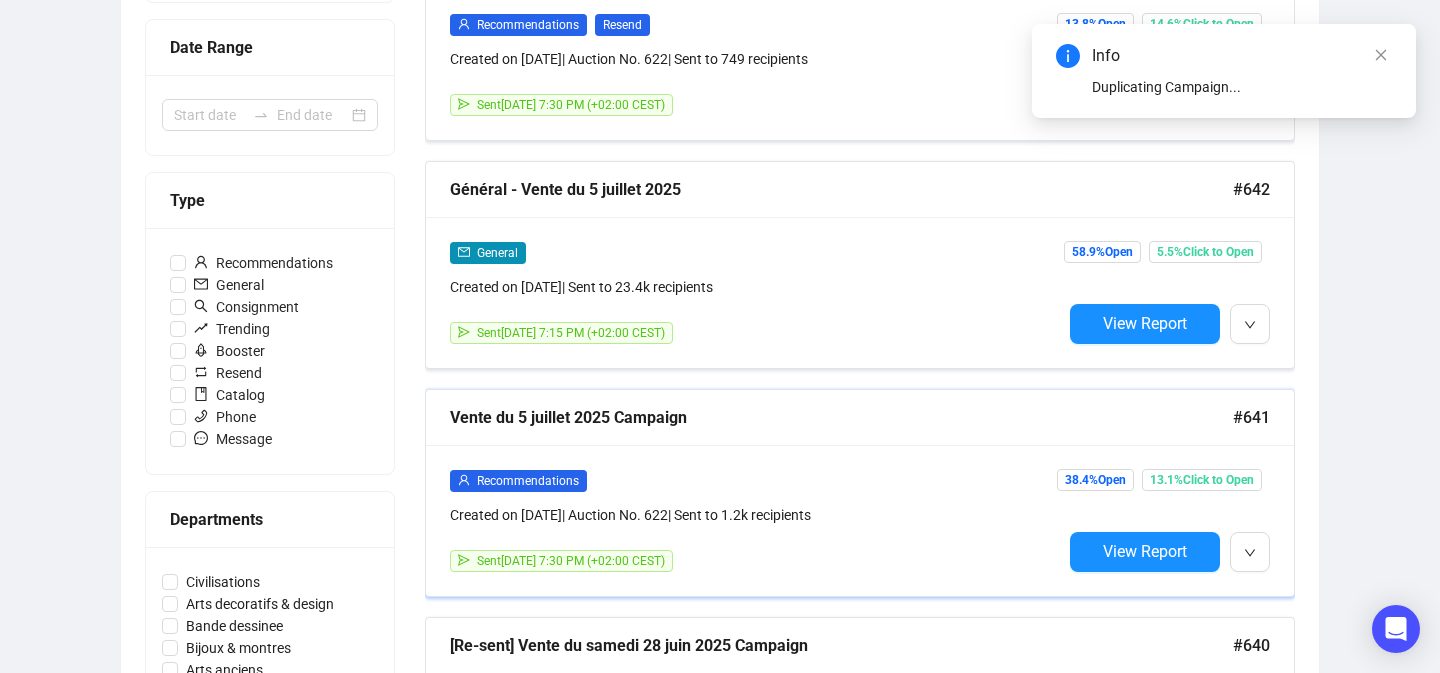 scroll, scrollTop: 412, scrollLeft: 0, axis: vertical 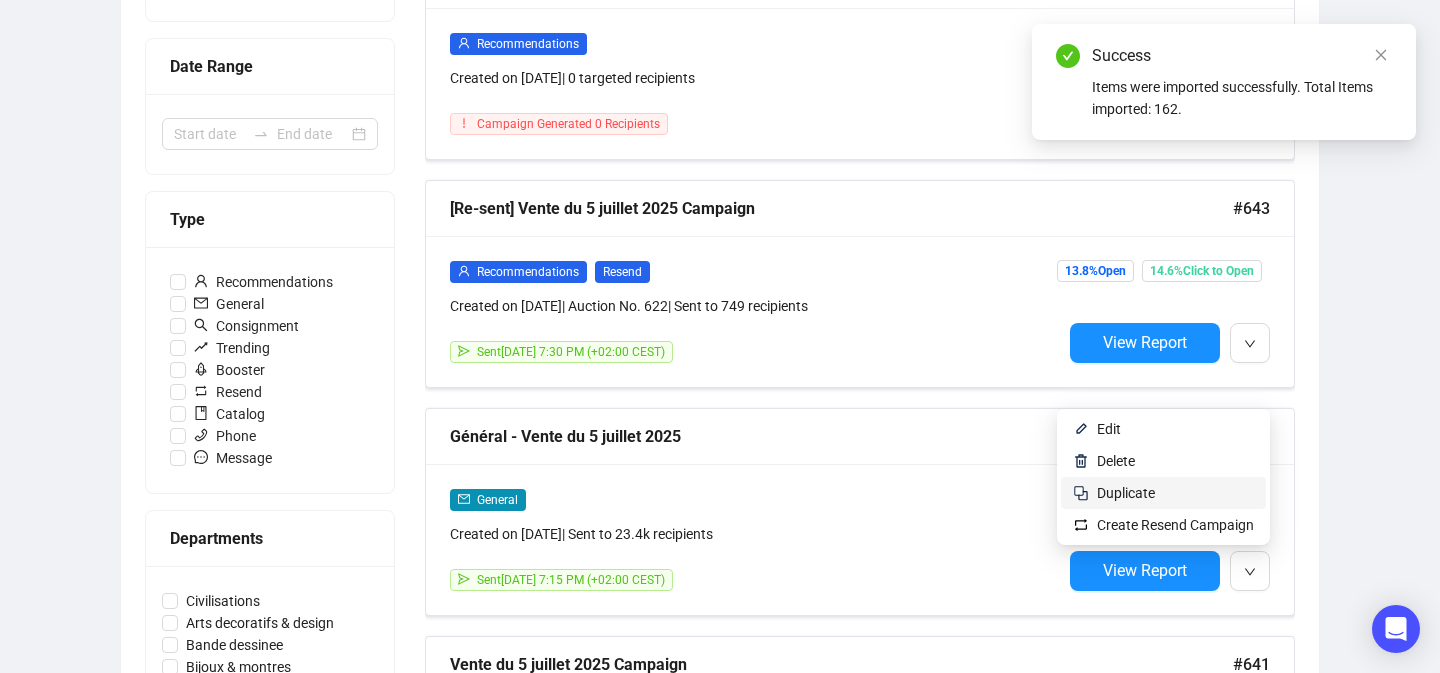 click on "Duplicate" at bounding box center (1175, 493) 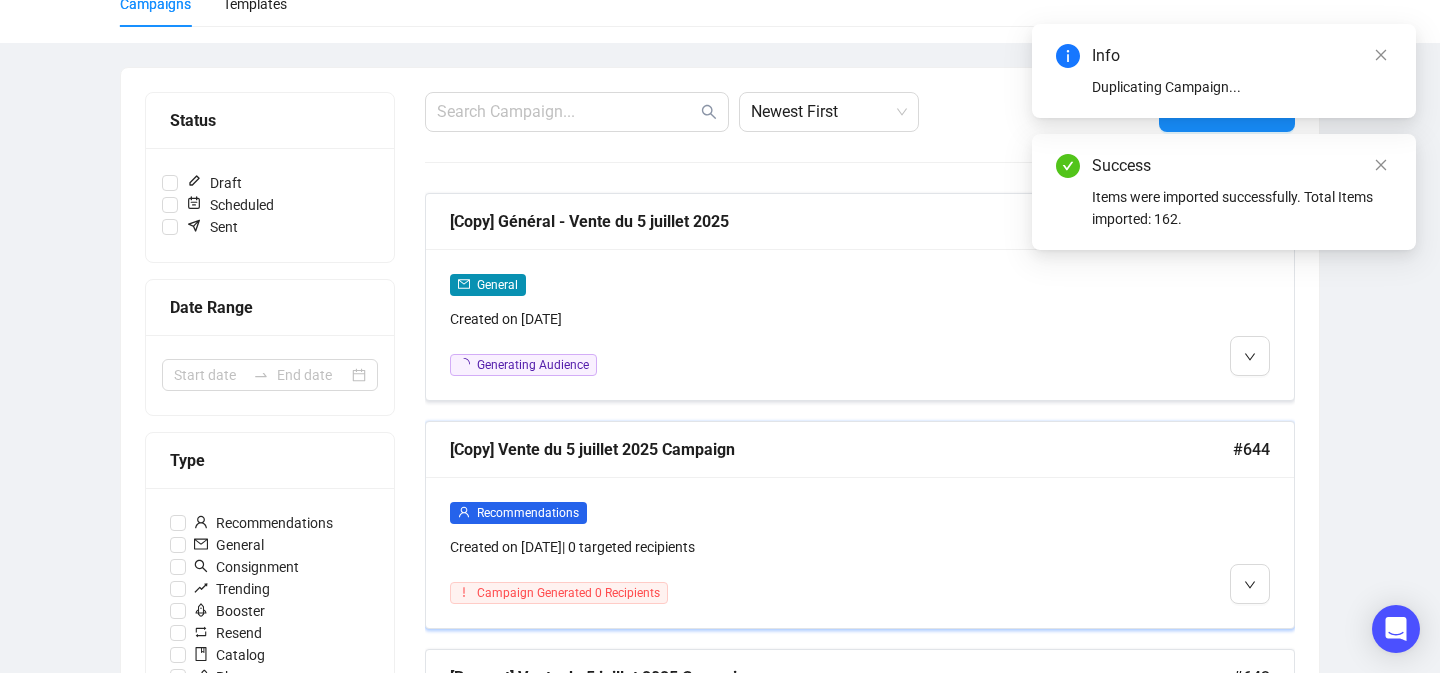 scroll, scrollTop: 184, scrollLeft: 0, axis: vertical 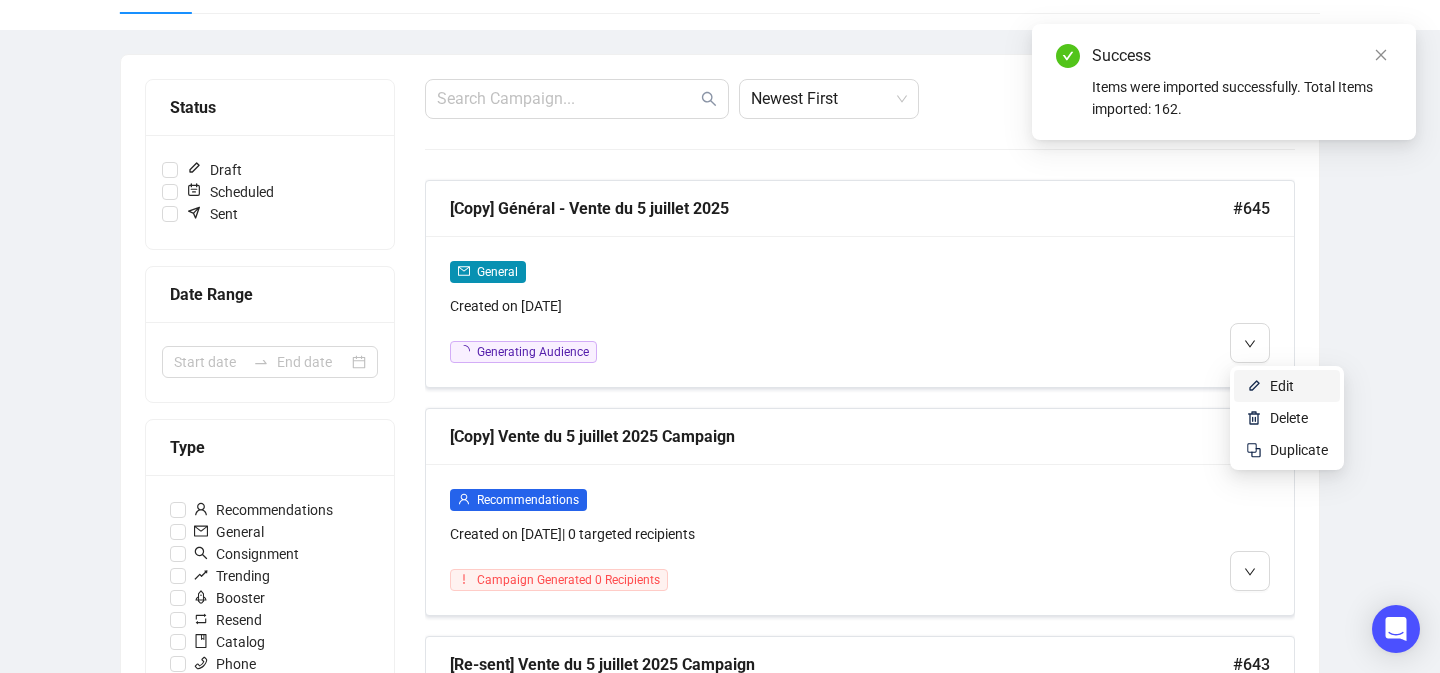 click at bounding box center (1254, 386) 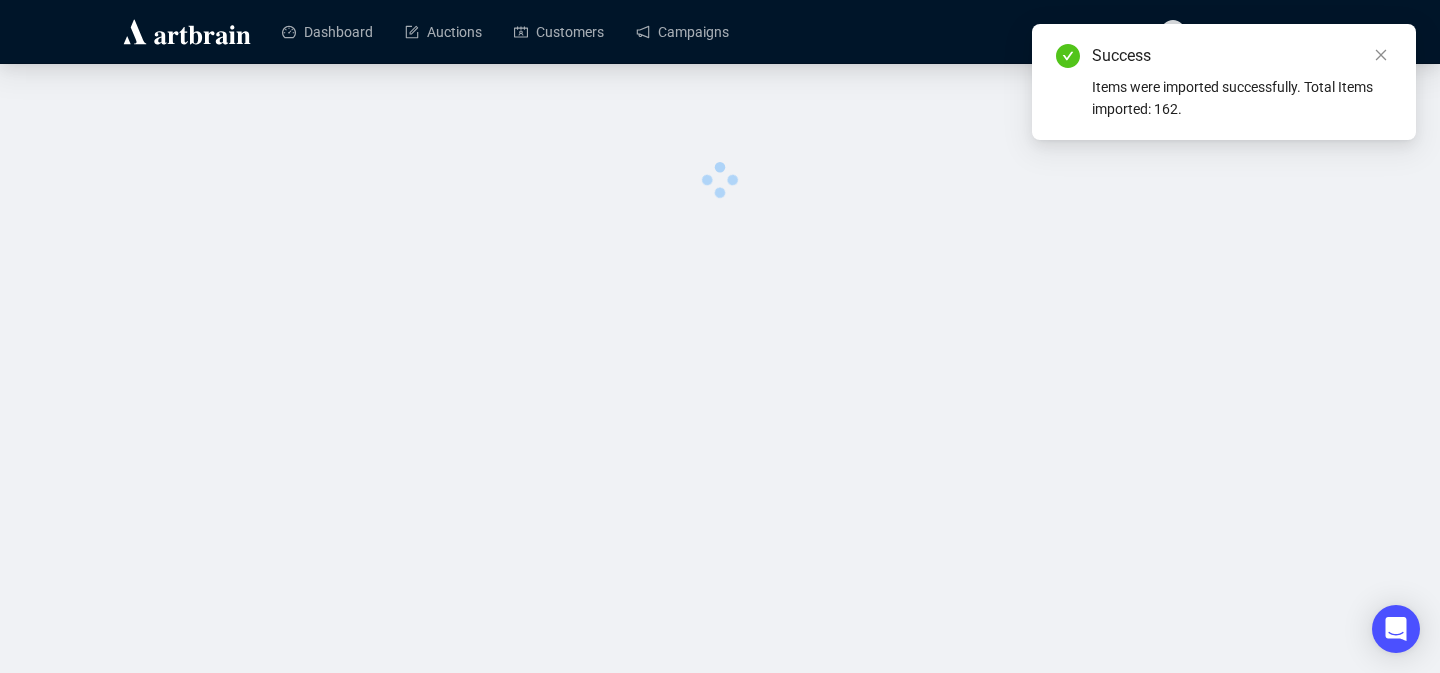 scroll, scrollTop: 0, scrollLeft: 0, axis: both 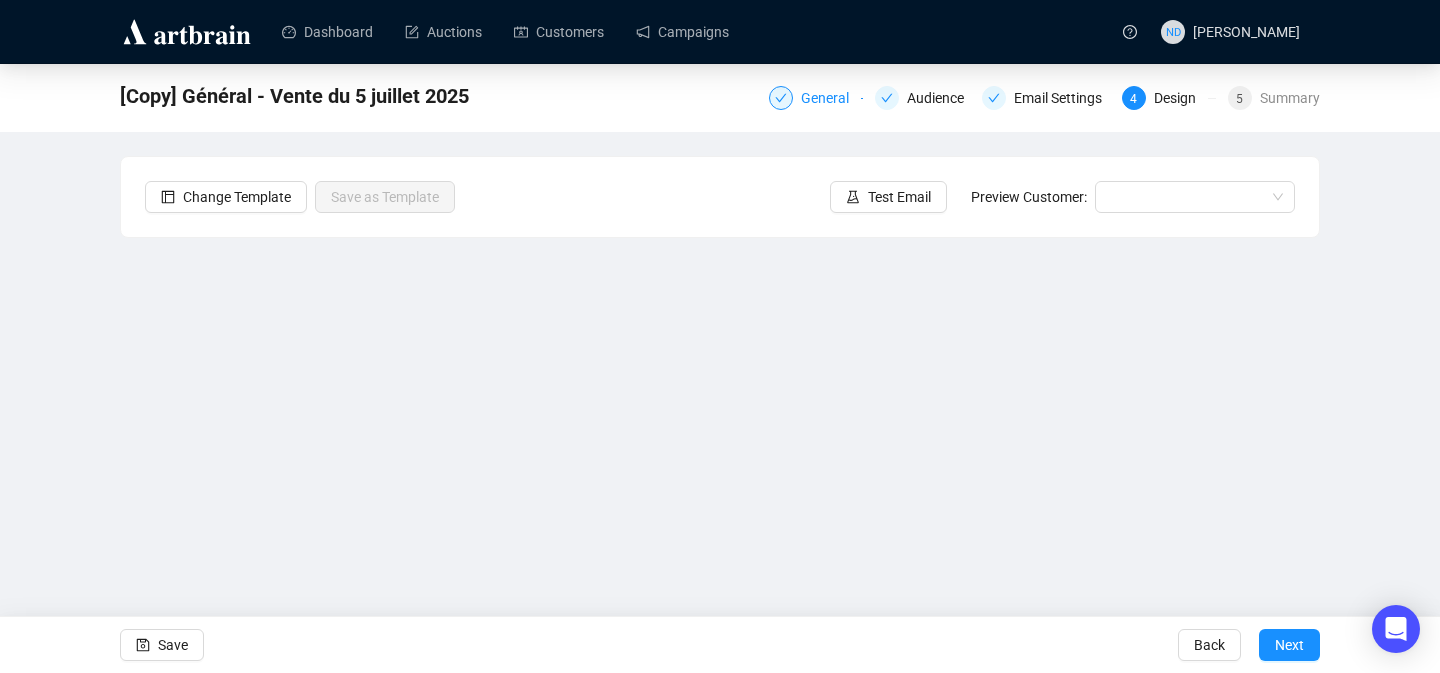 click on "General" at bounding box center [831, 98] 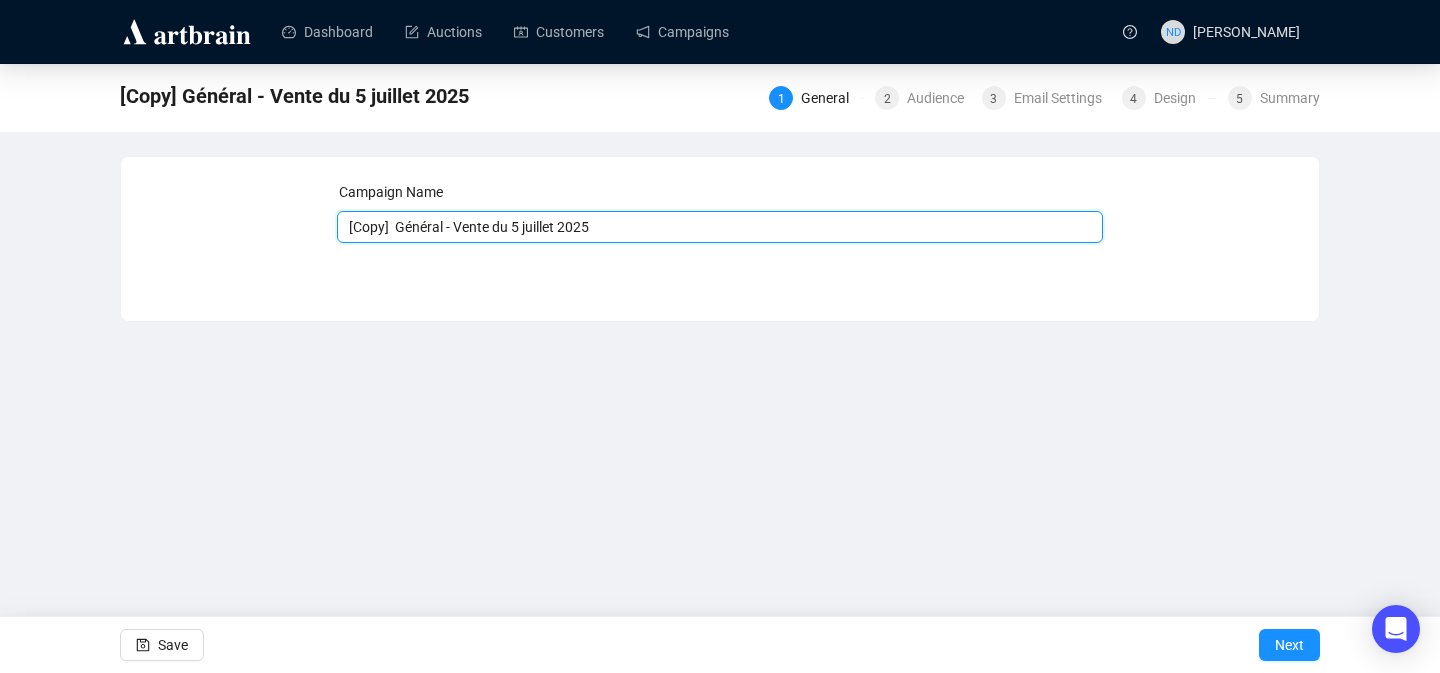 drag, startPoint x: 395, startPoint y: 229, endPoint x: 302, endPoint y: 229, distance: 93 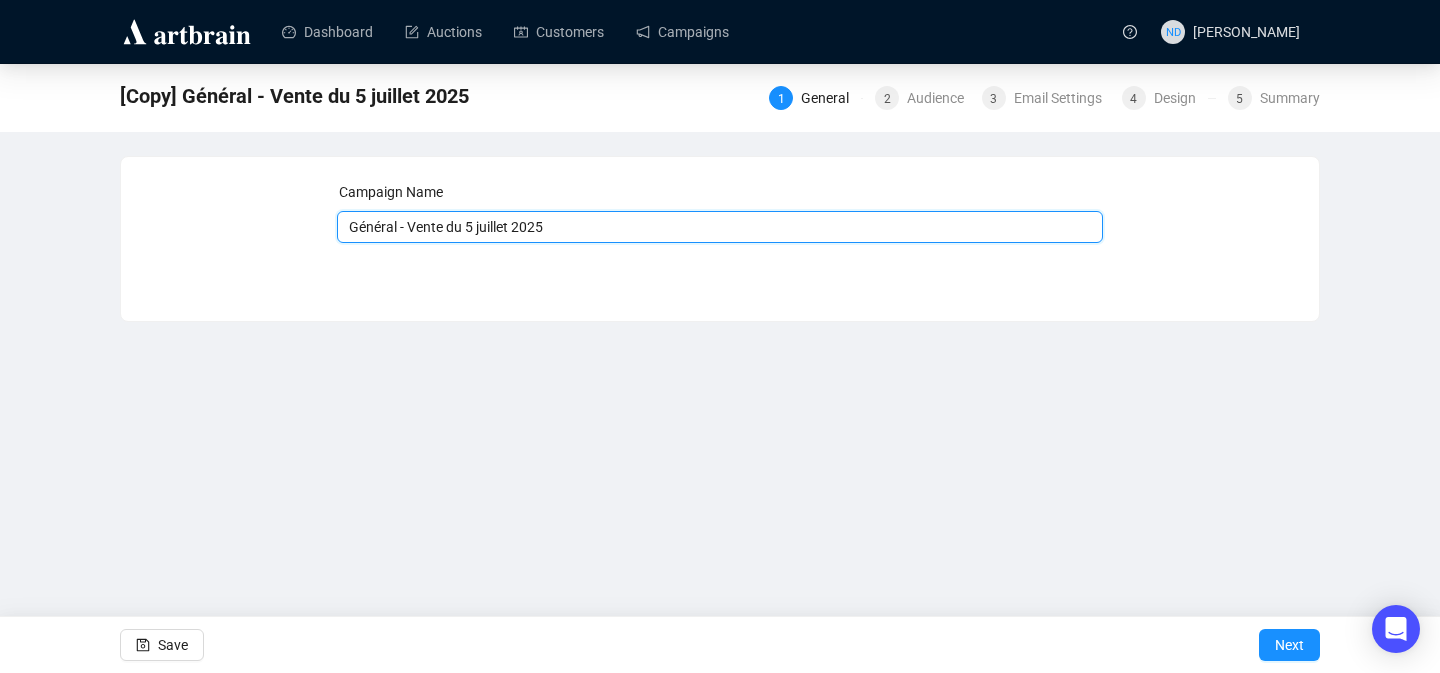 click on "Général - Vente du 5 juillet 2025" at bounding box center (720, 227) 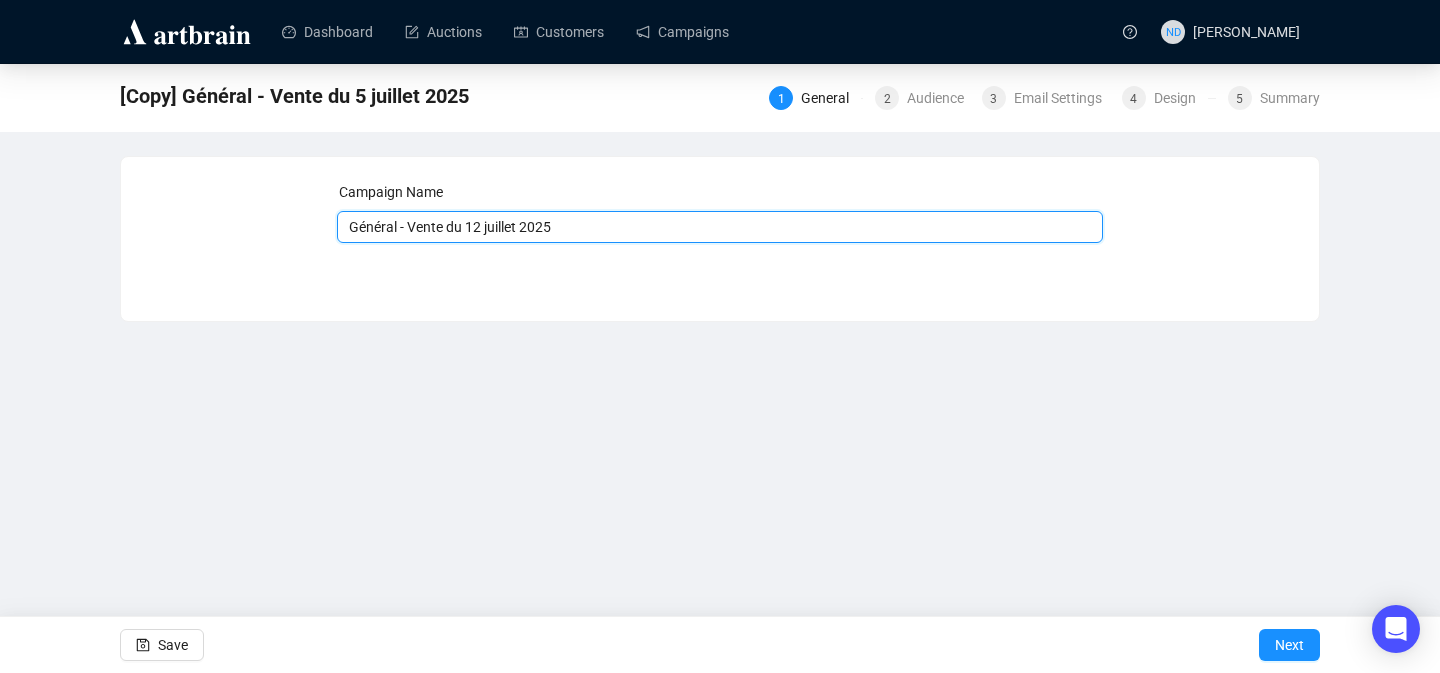 type on "Général - Vente du 12 juillet 2025" 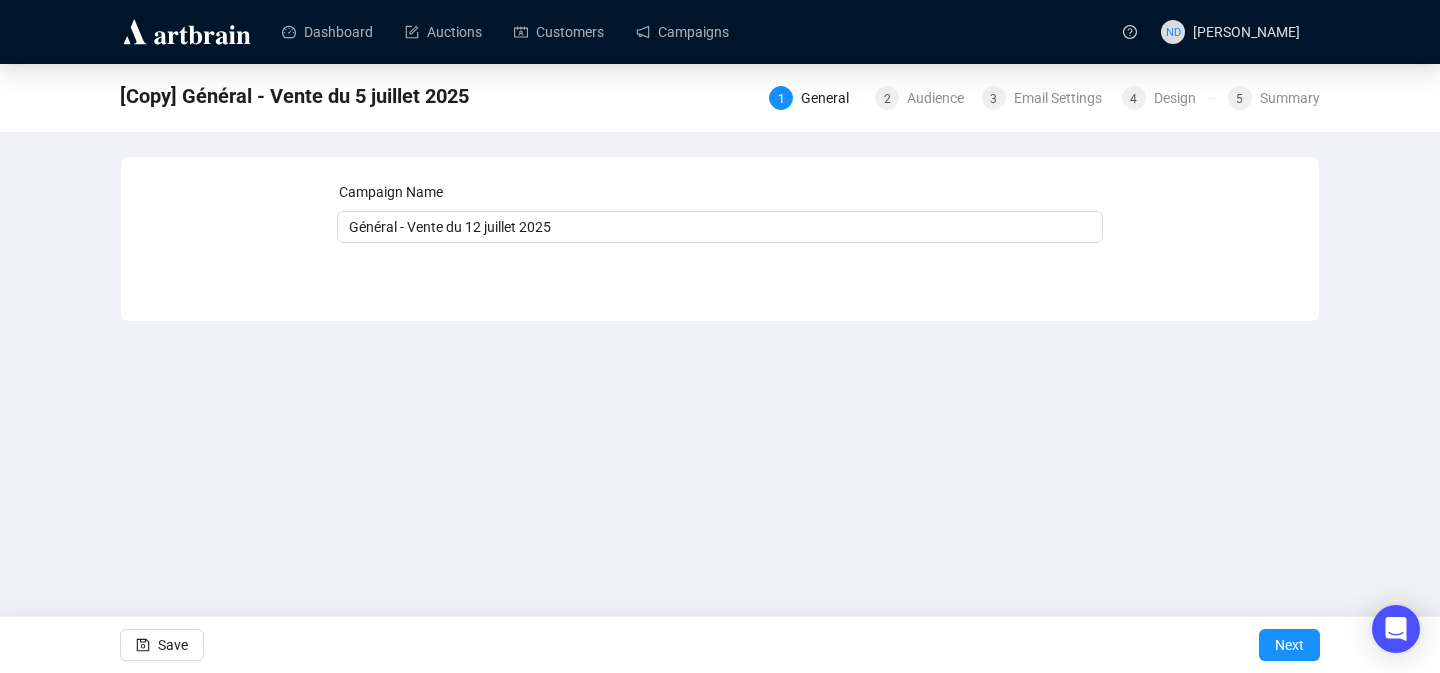 click on "Campaign Name Général - Vente du 12 juillet 2025 Save Next" at bounding box center [720, 239] 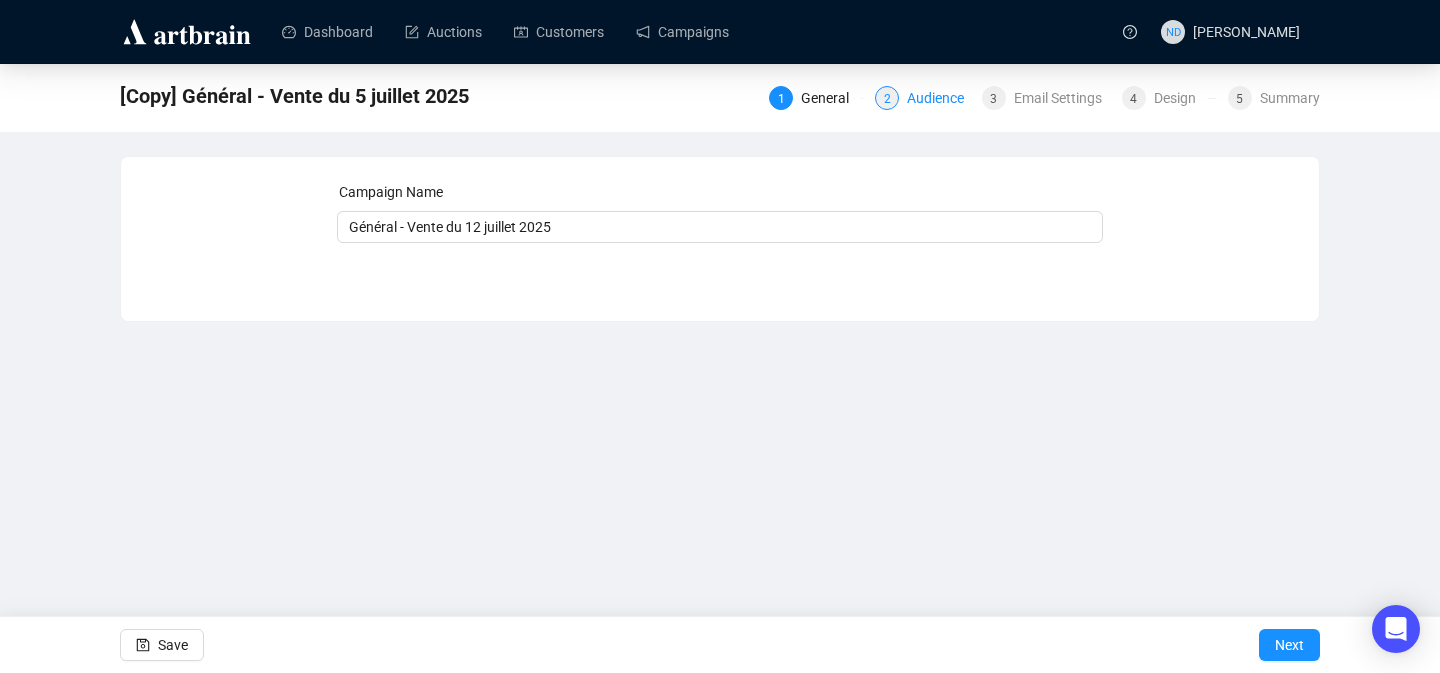 click on "Audience" at bounding box center (941, 98) 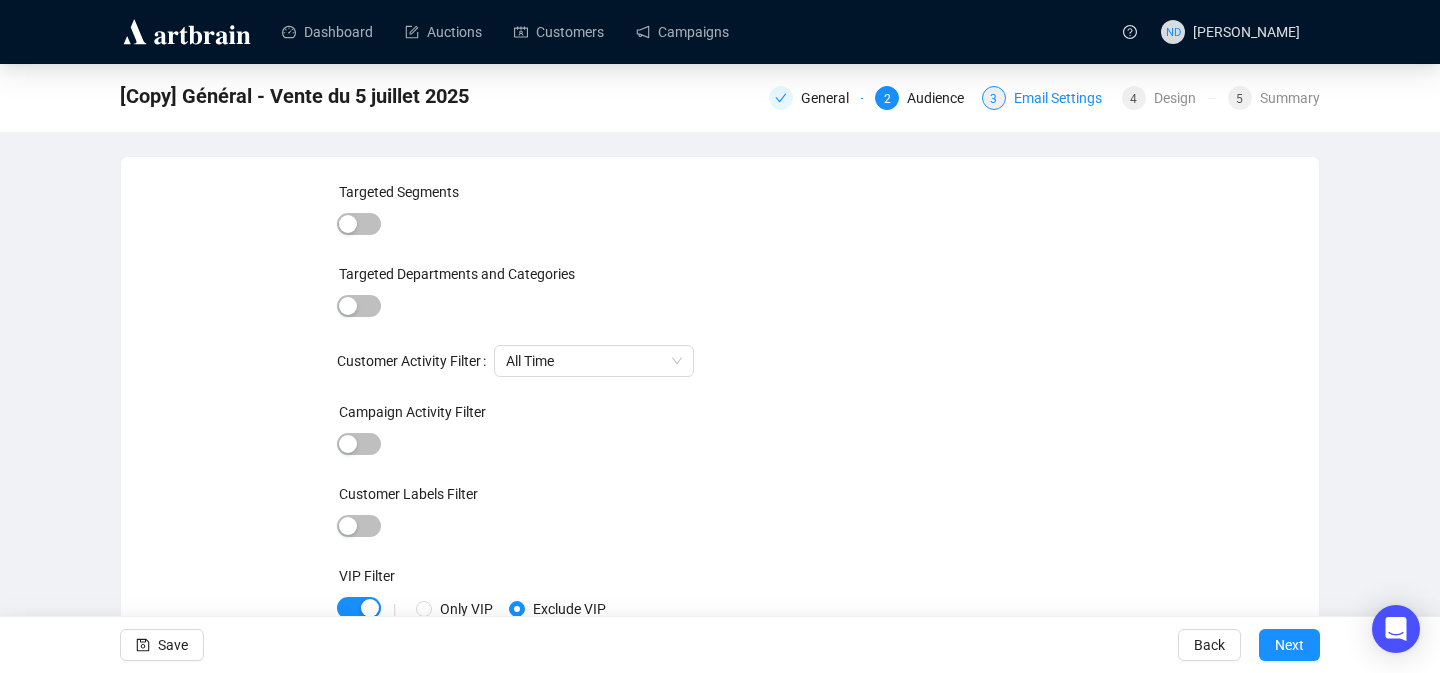 click on "Email Settings" at bounding box center (1064, 98) 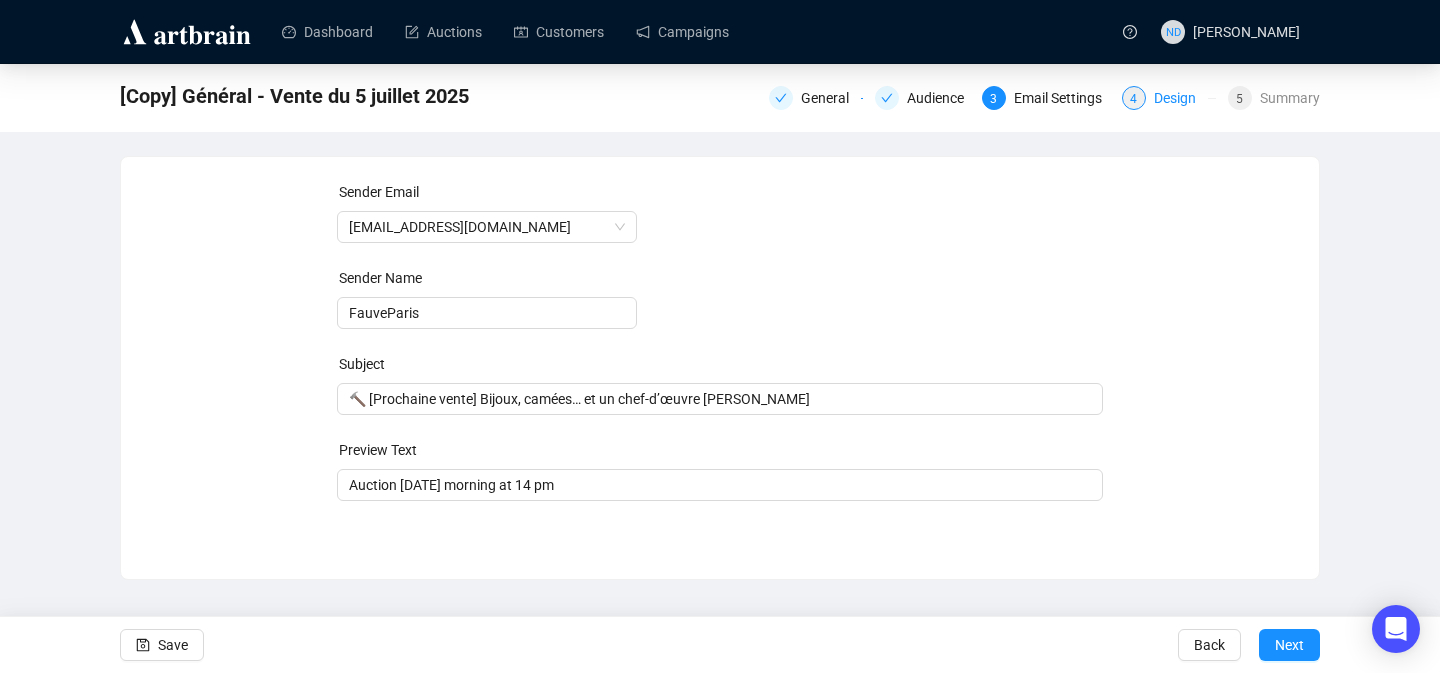 click on "Design" at bounding box center (1181, 98) 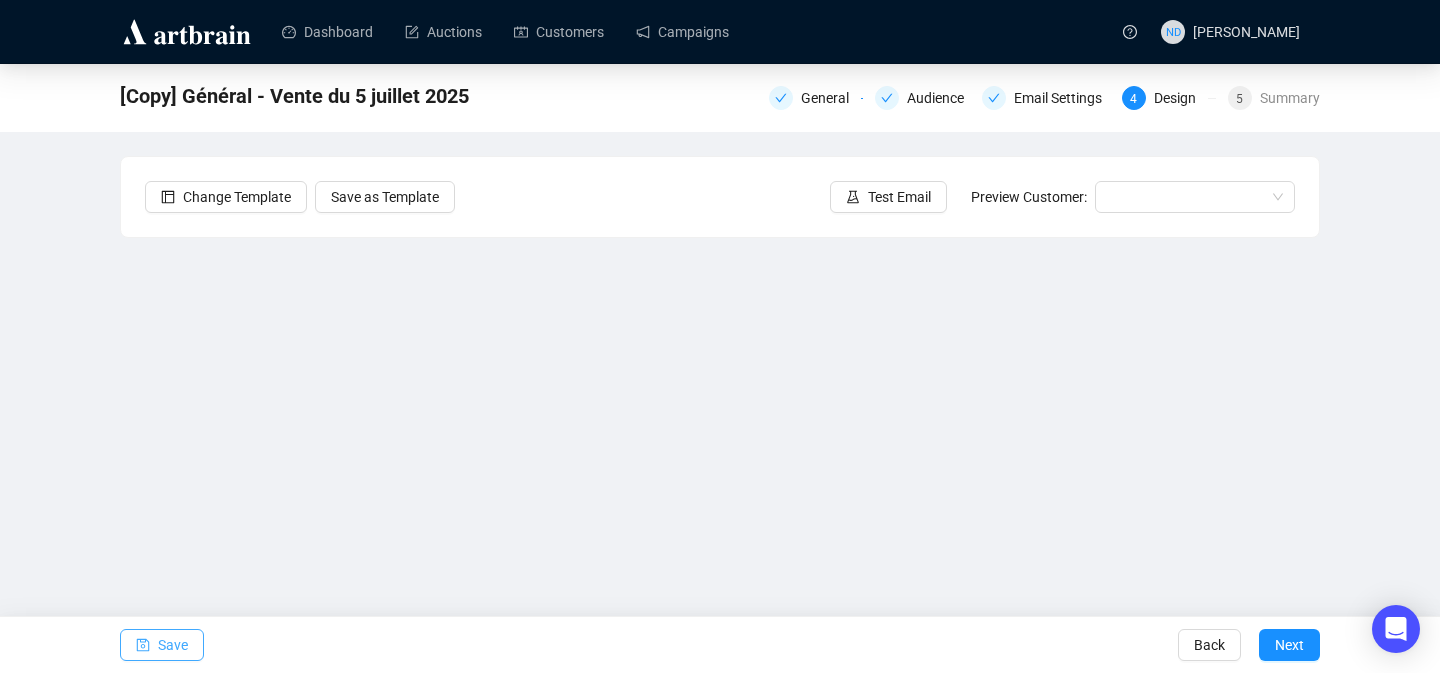 click on "Save" at bounding box center (173, 645) 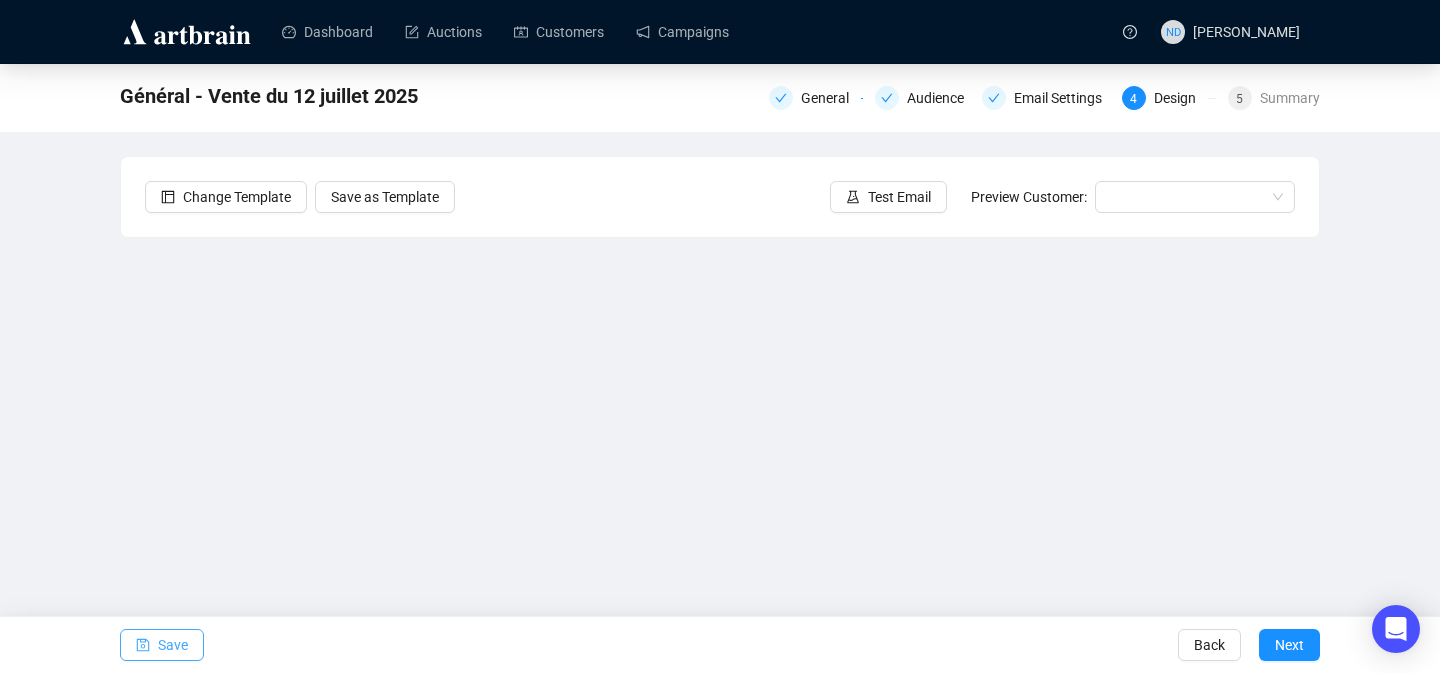 click on "Save" at bounding box center (173, 645) 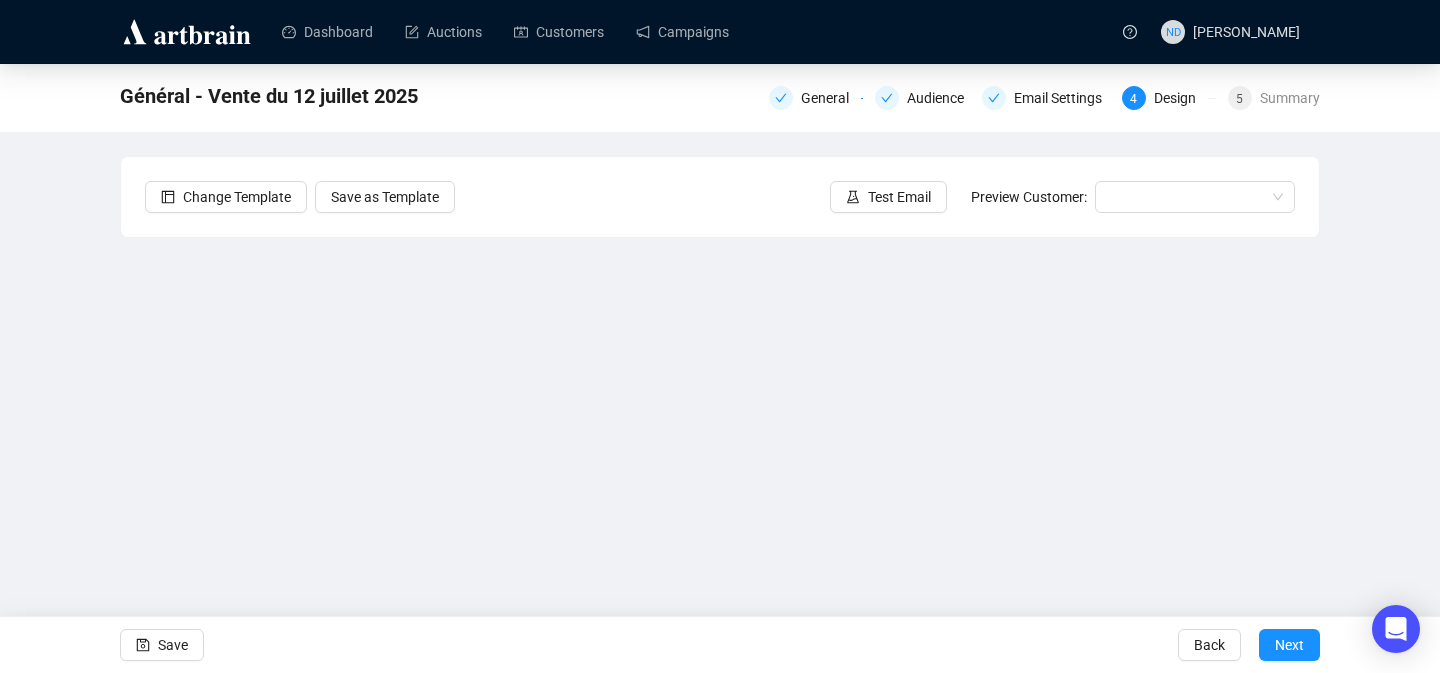 click on "General Audience Email Settings 4 Design 5 Summary" at bounding box center (1044, 96) 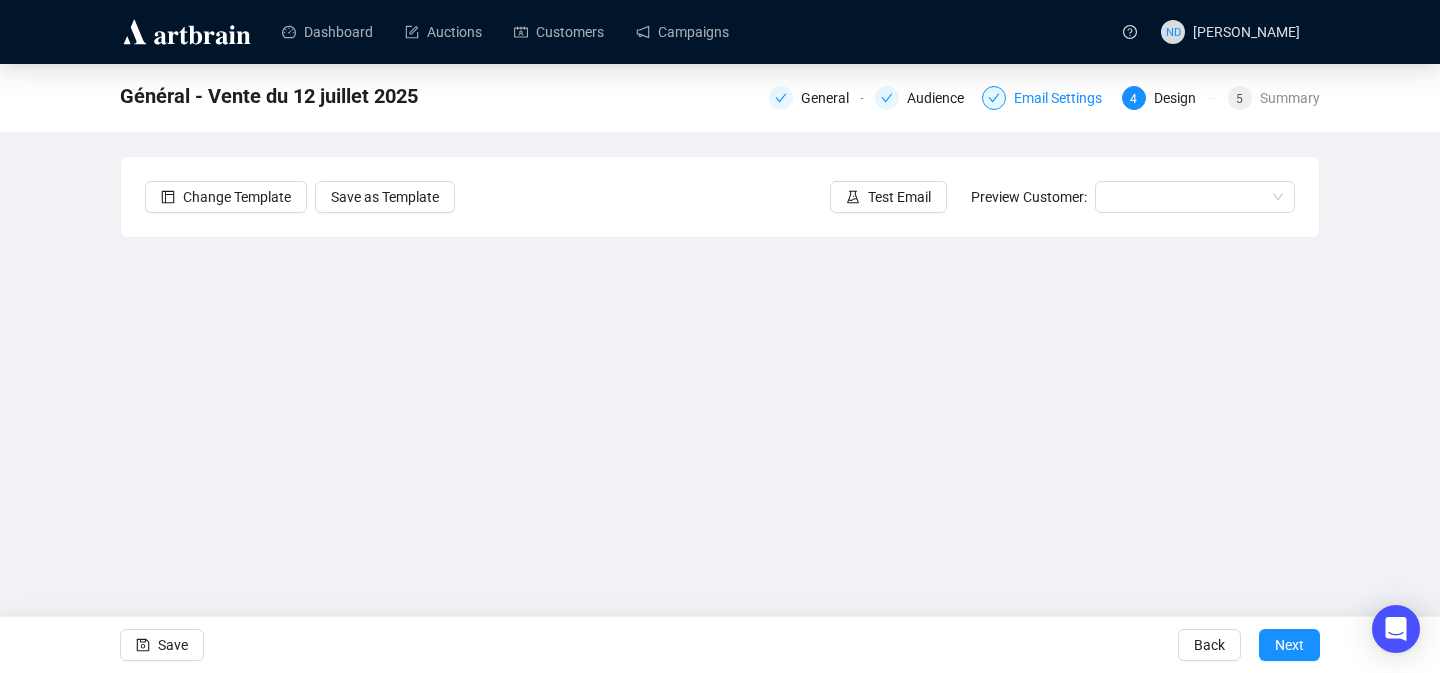 click on "Email Settings" at bounding box center [1064, 98] 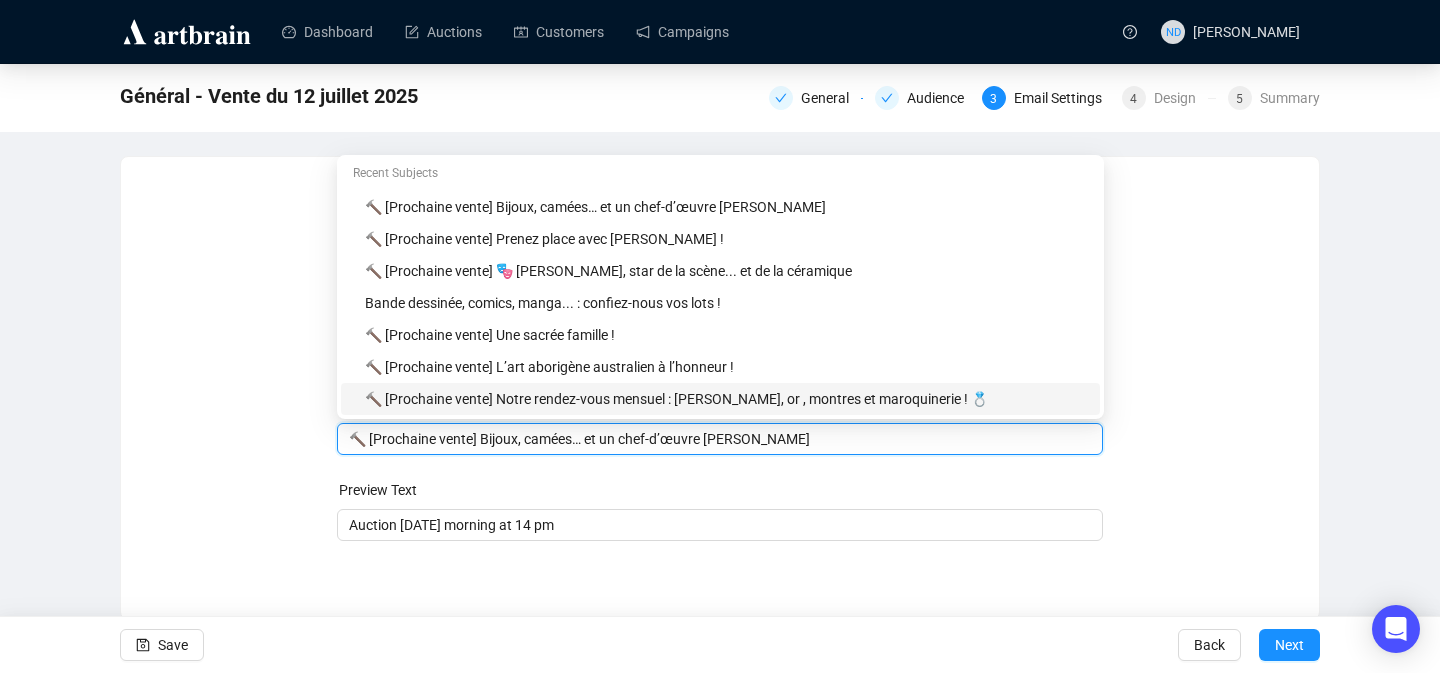 drag, startPoint x: 786, startPoint y: 398, endPoint x: 773, endPoint y: 455, distance: 58.463665 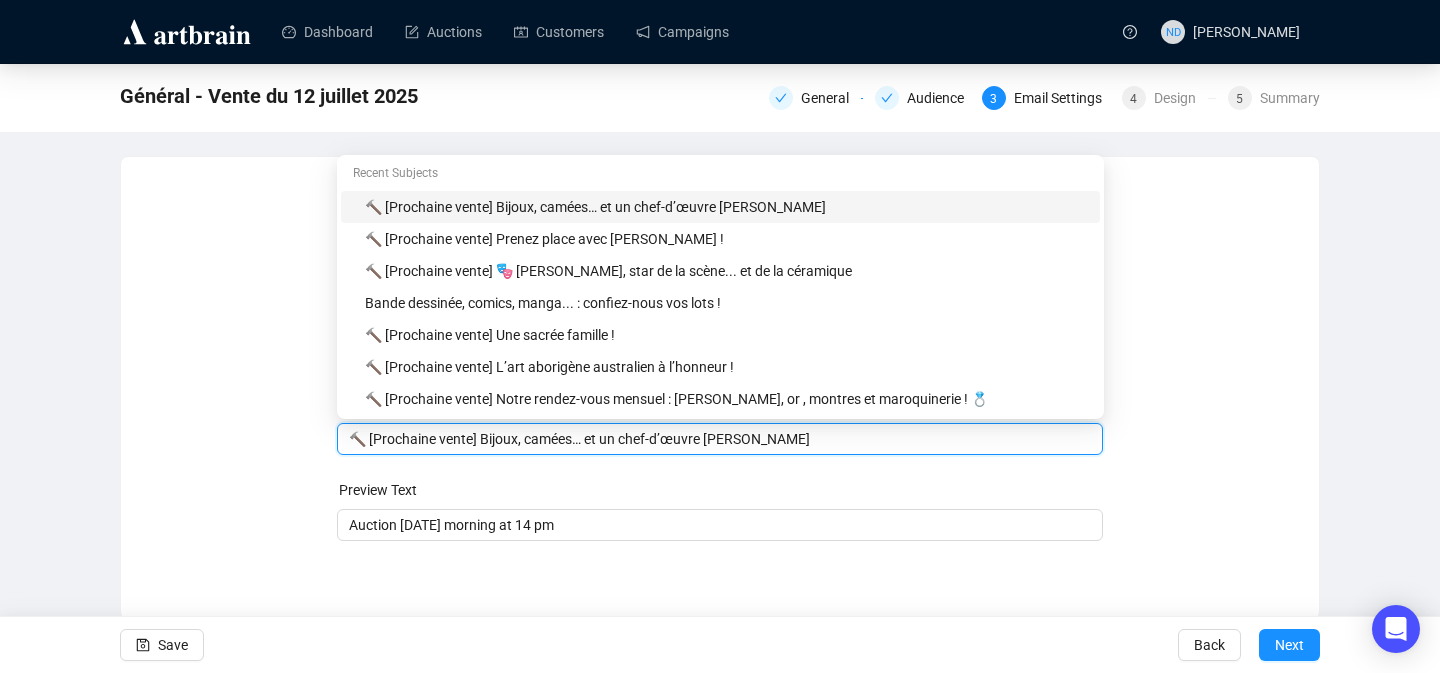 drag, startPoint x: 788, startPoint y: 442, endPoint x: 492, endPoint y: 438, distance: 296.02704 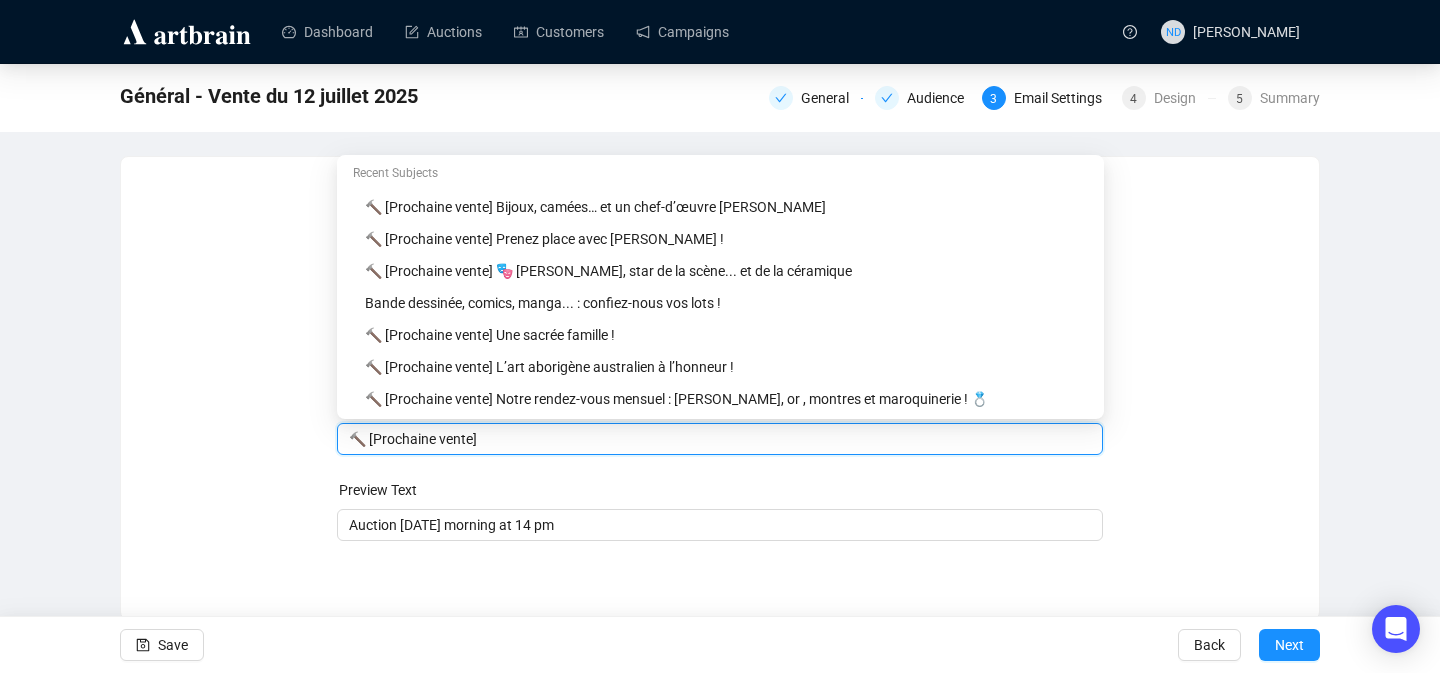 paste on "Collection Marielle Koch : le regard d’une mécène ultra contemporaine." 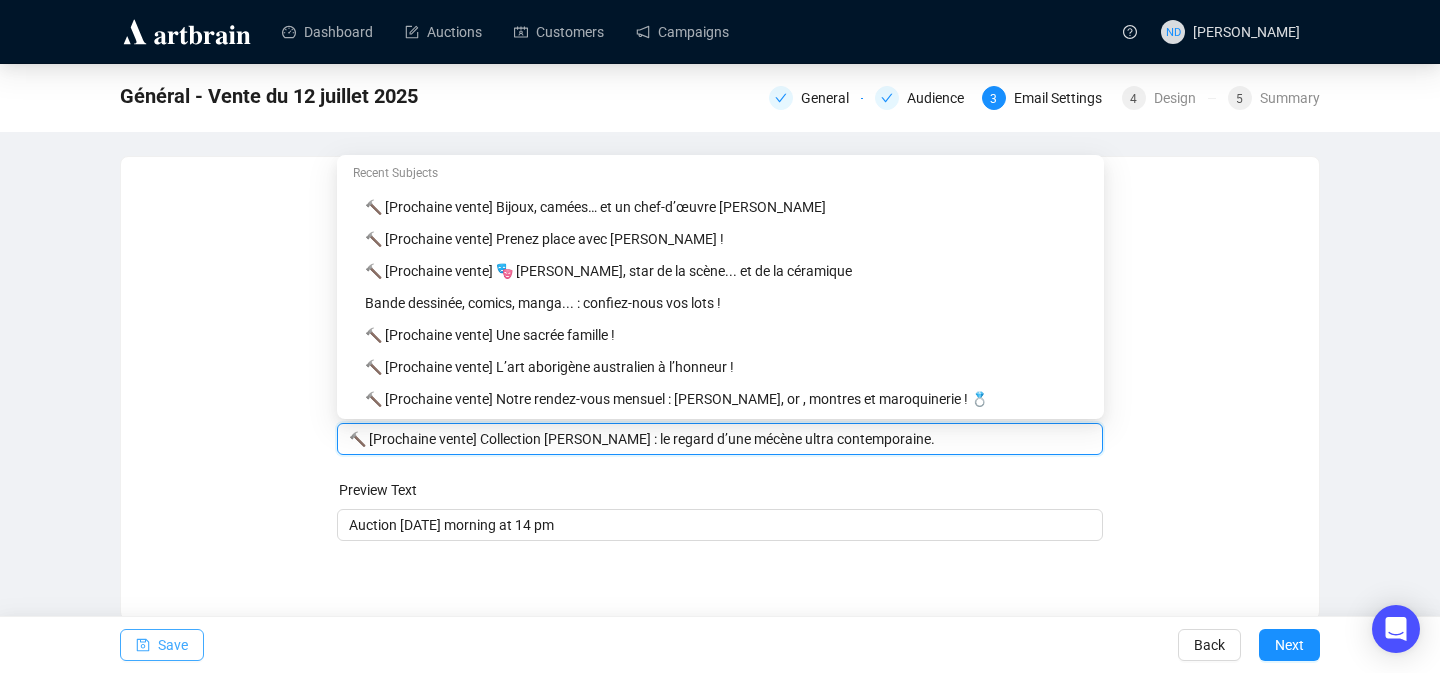 type on "🔨 [Prochaine vente] Collection Marielle Koch : le regard d’une mécène ultra contemporaine." 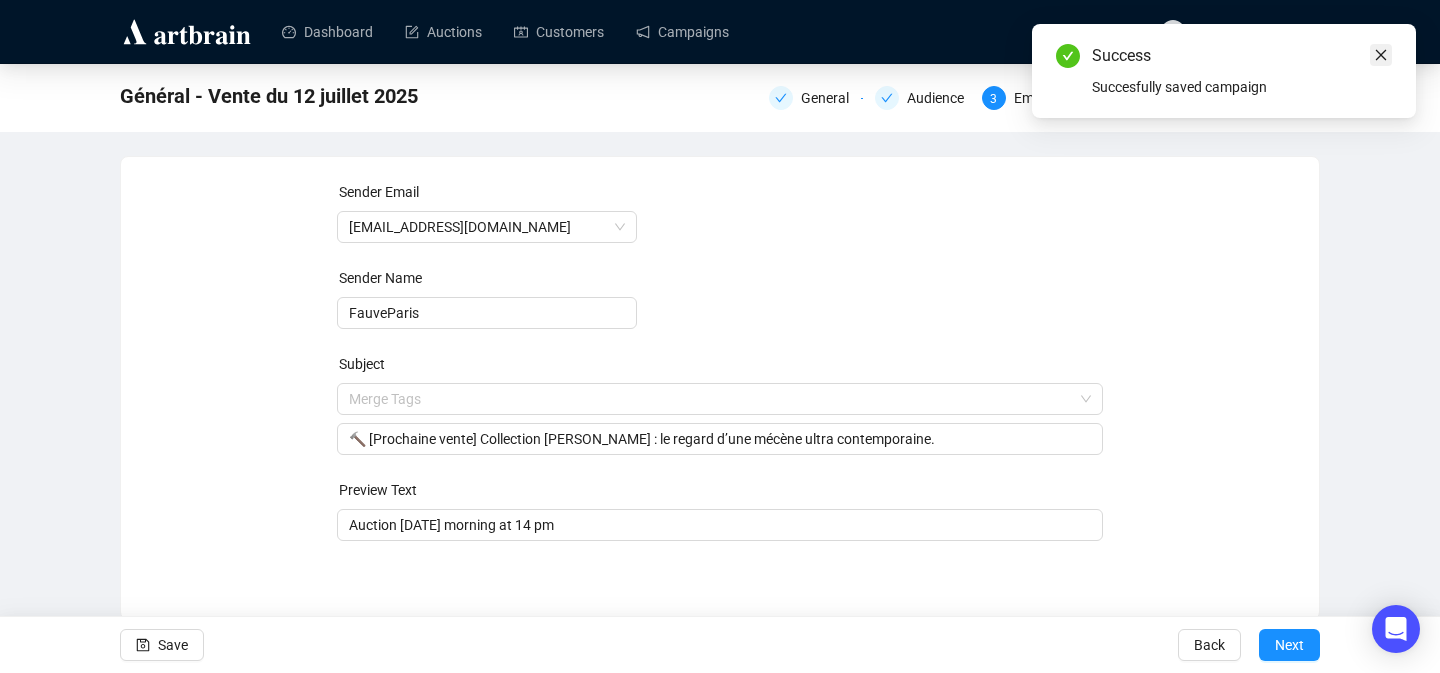 click 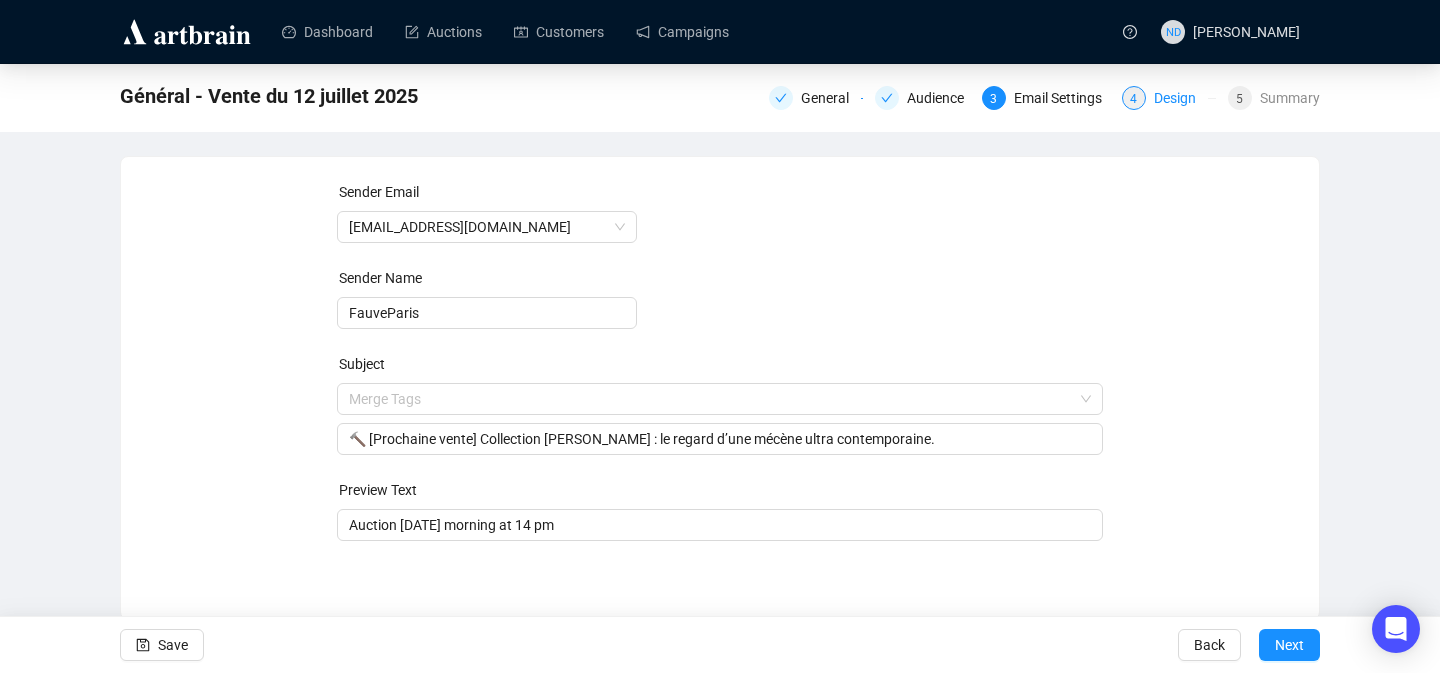 click on "Design" at bounding box center (1181, 98) 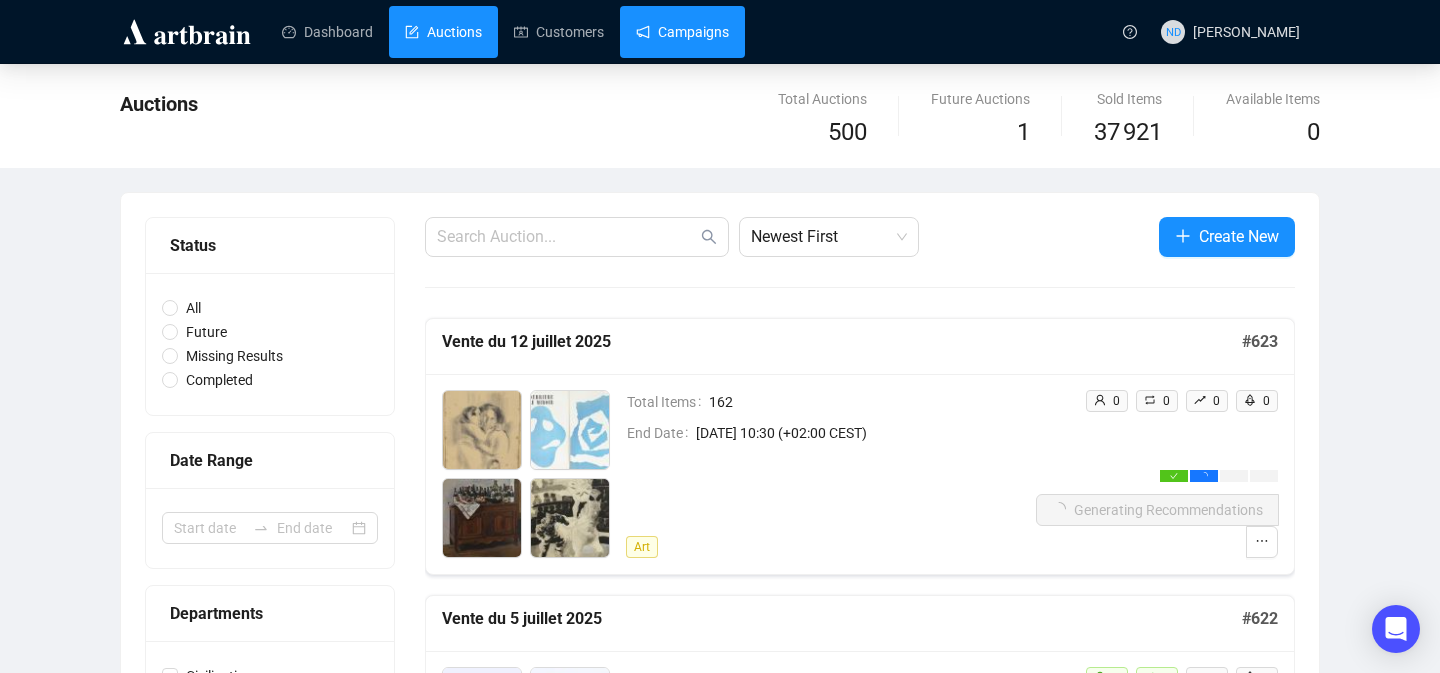 scroll, scrollTop: 0, scrollLeft: 0, axis: both 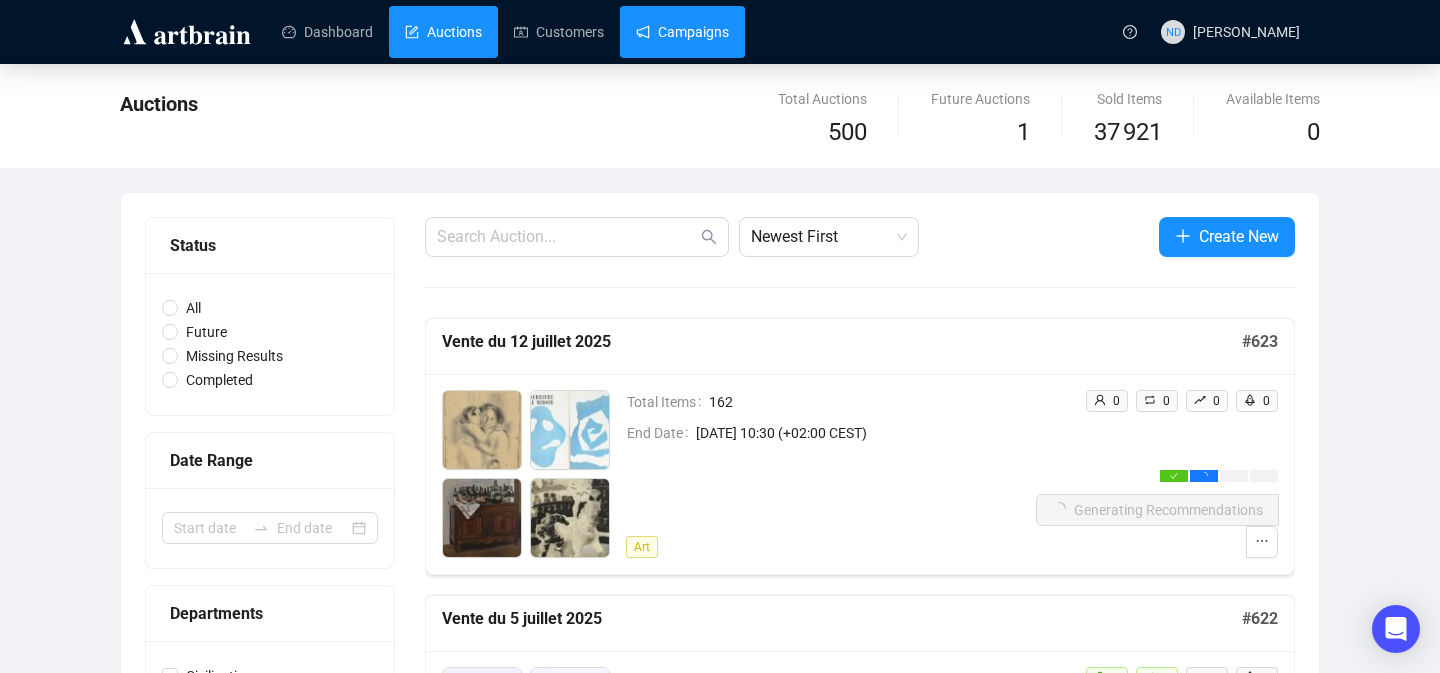 click on "Campaigns" at bounding box center [682, 32] 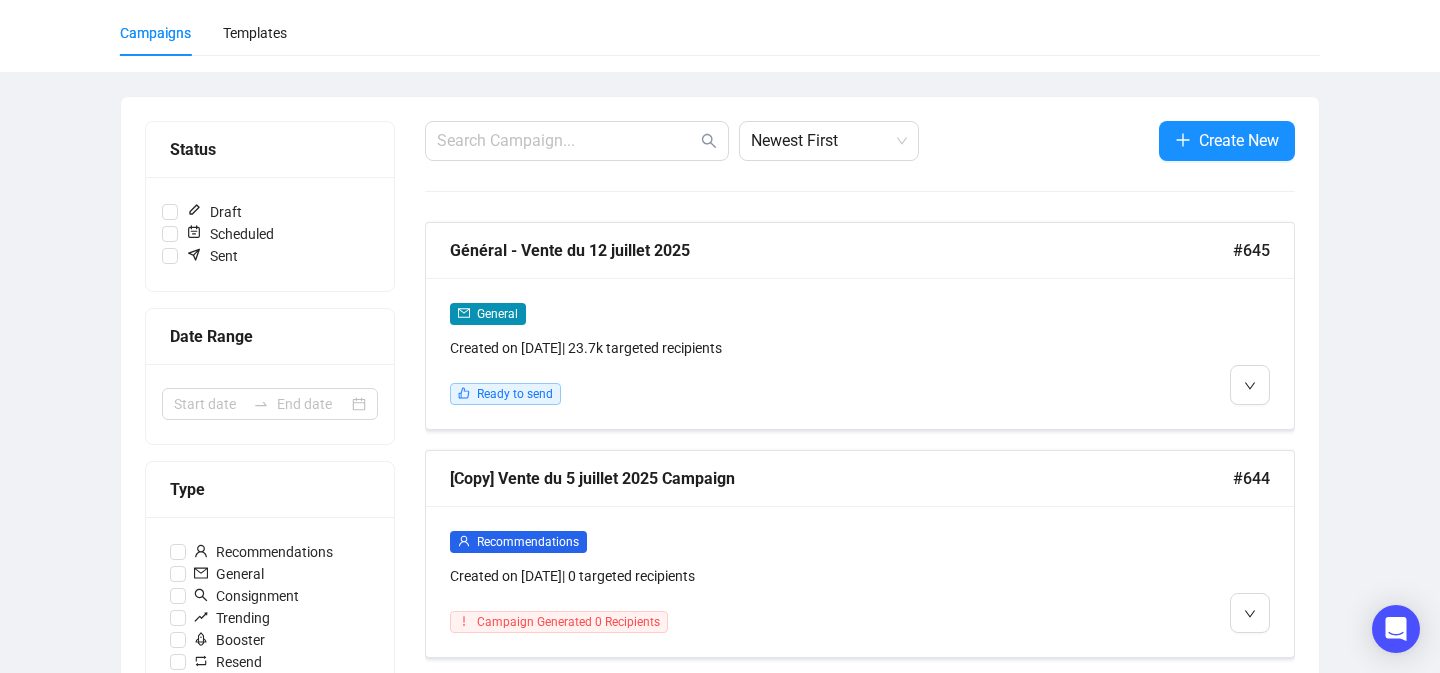 scroll, scrollTop: 141, scrollLeft: 0, axis: vertical 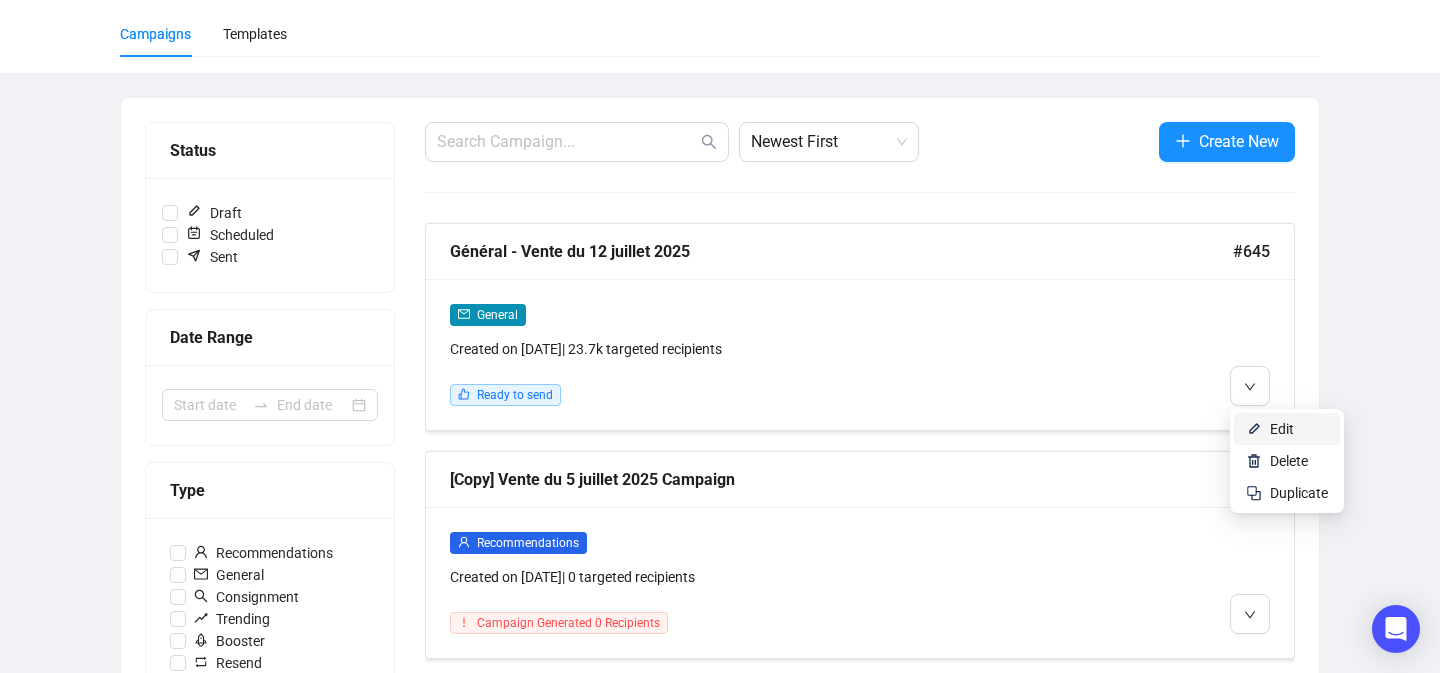 click on "Edit" at bounding box center [1287, 429] 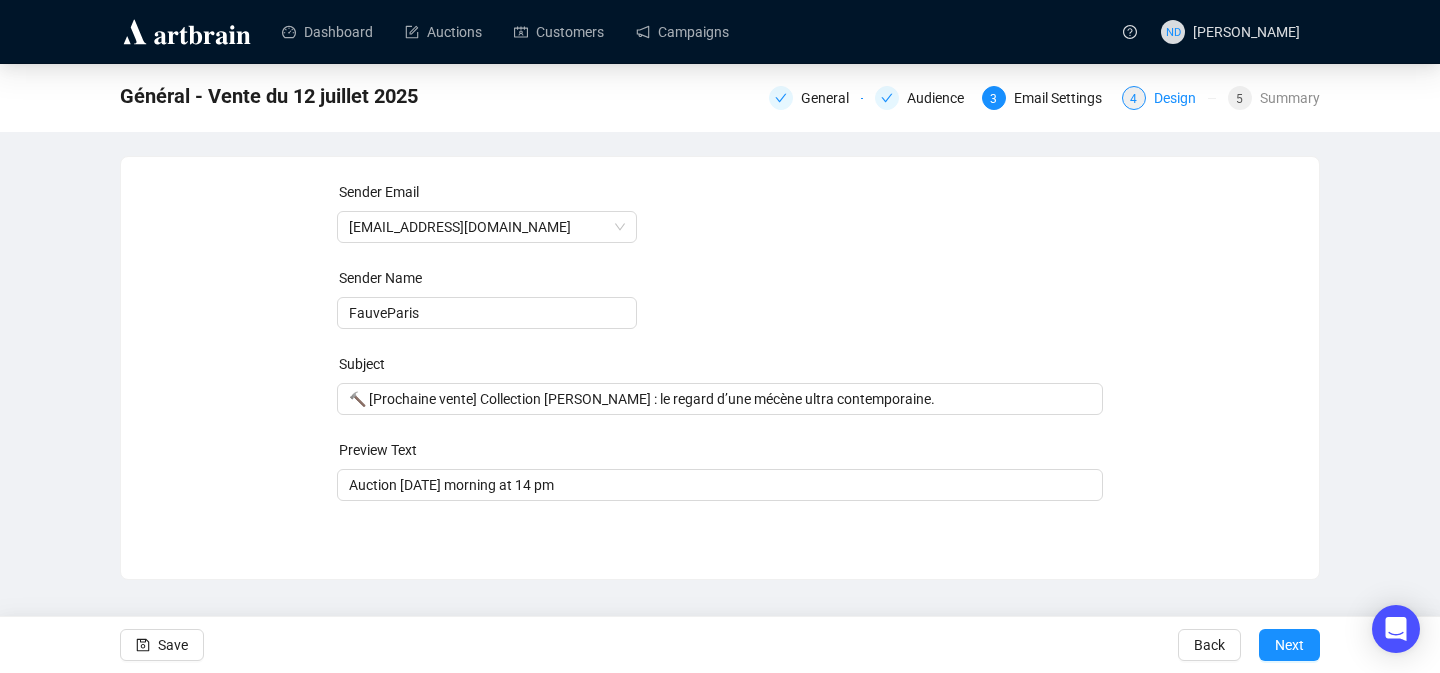 click on "Design" at bounding box center (1181, 98) 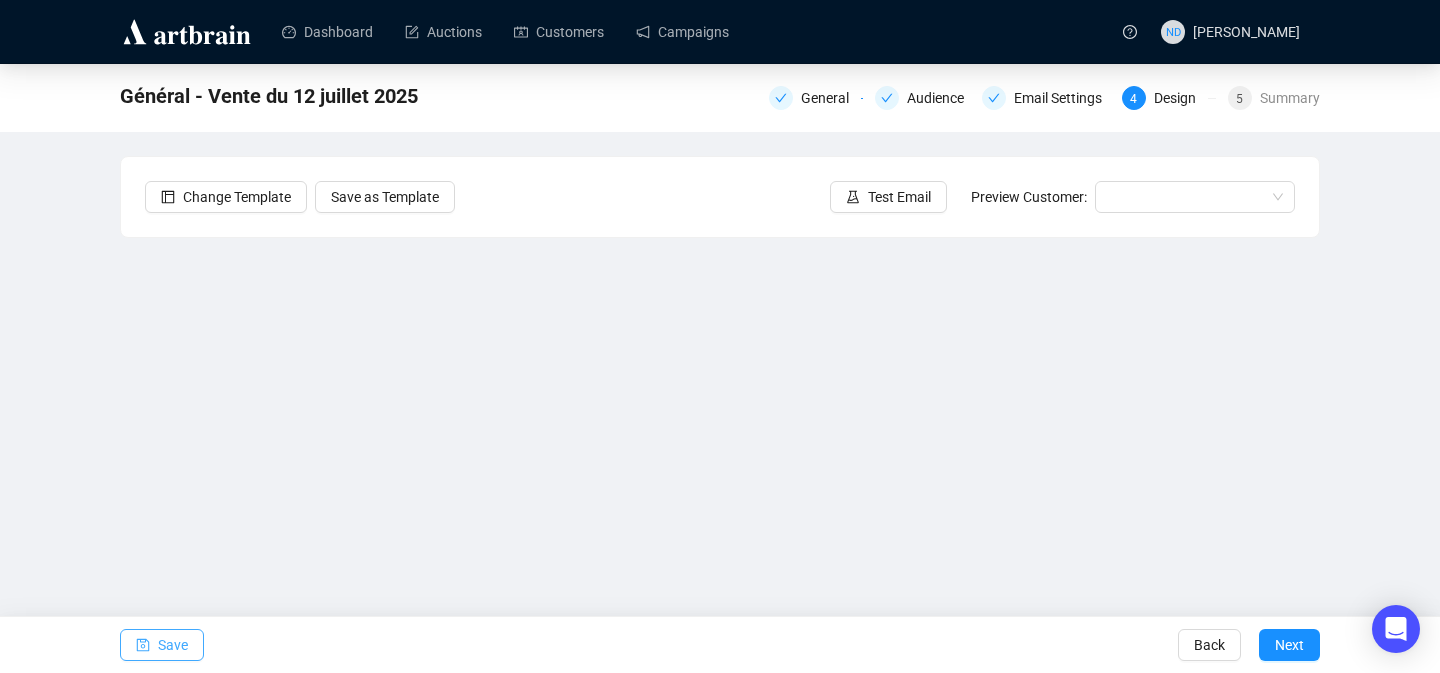 click on "Save" at bounding box center [173, 645] 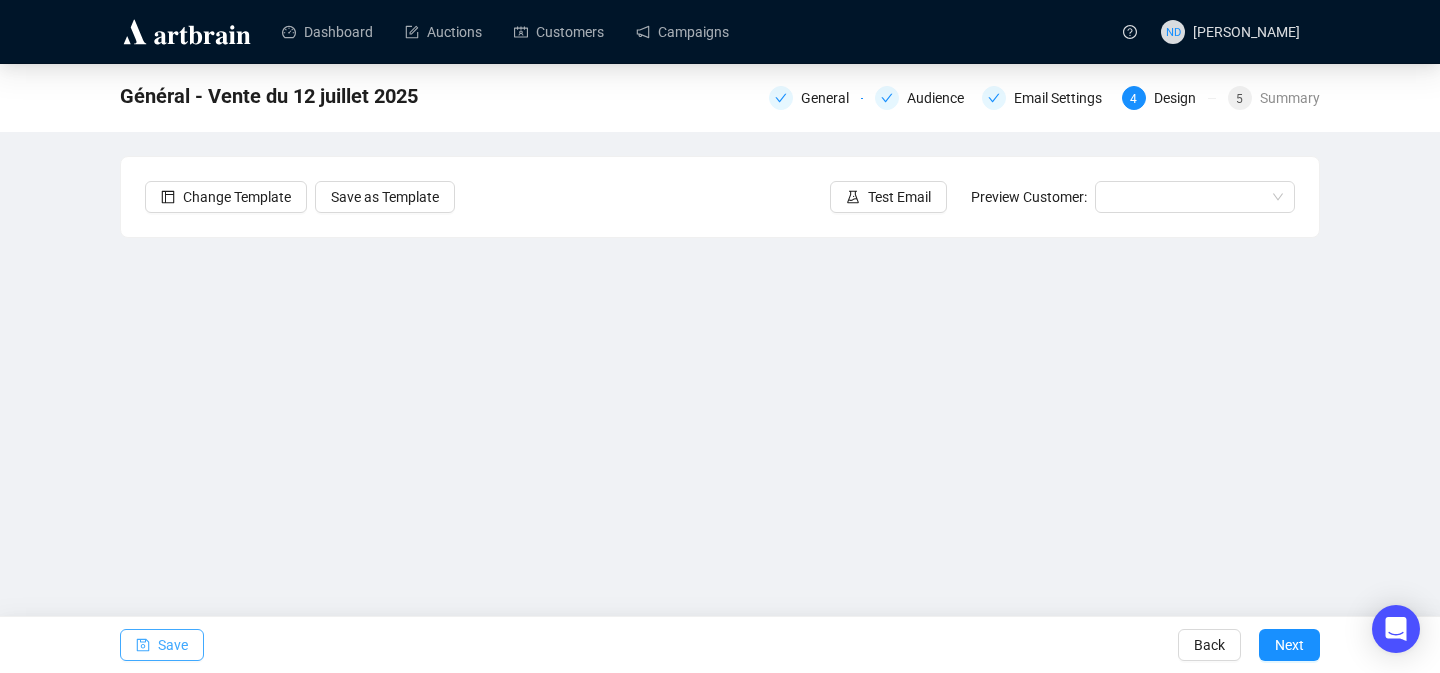 click on "Save" at bounding box center (162, 645) 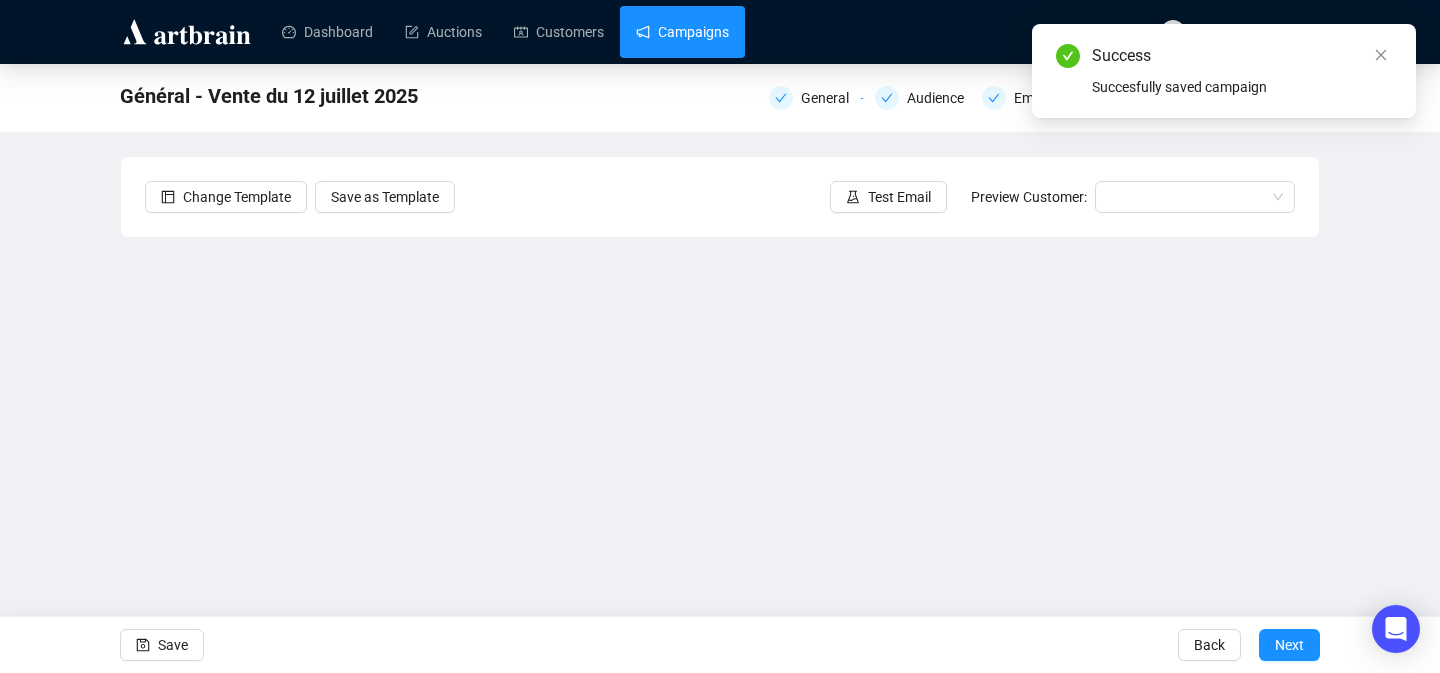 click on "Campaigns" at bounding box center (682, 32) 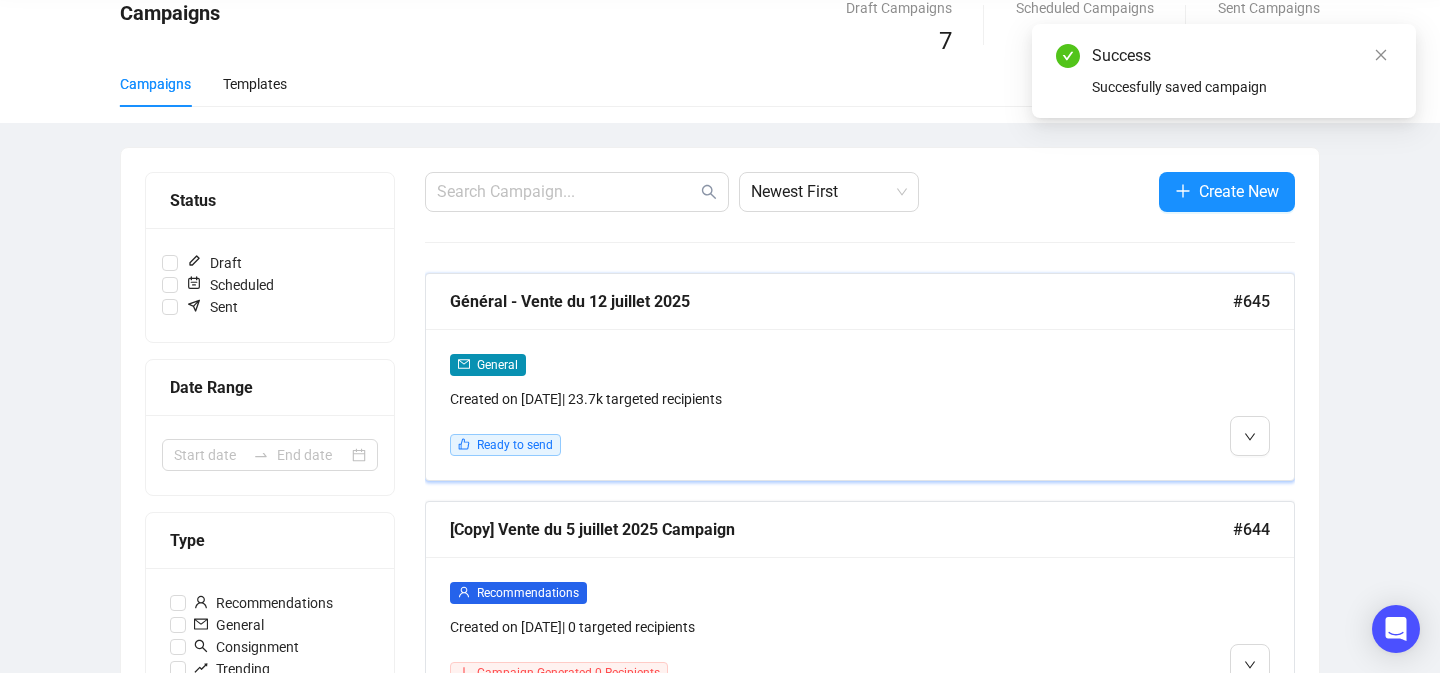 scroll, scrollTop: 143, scrollLeft: 0, axis: vertical 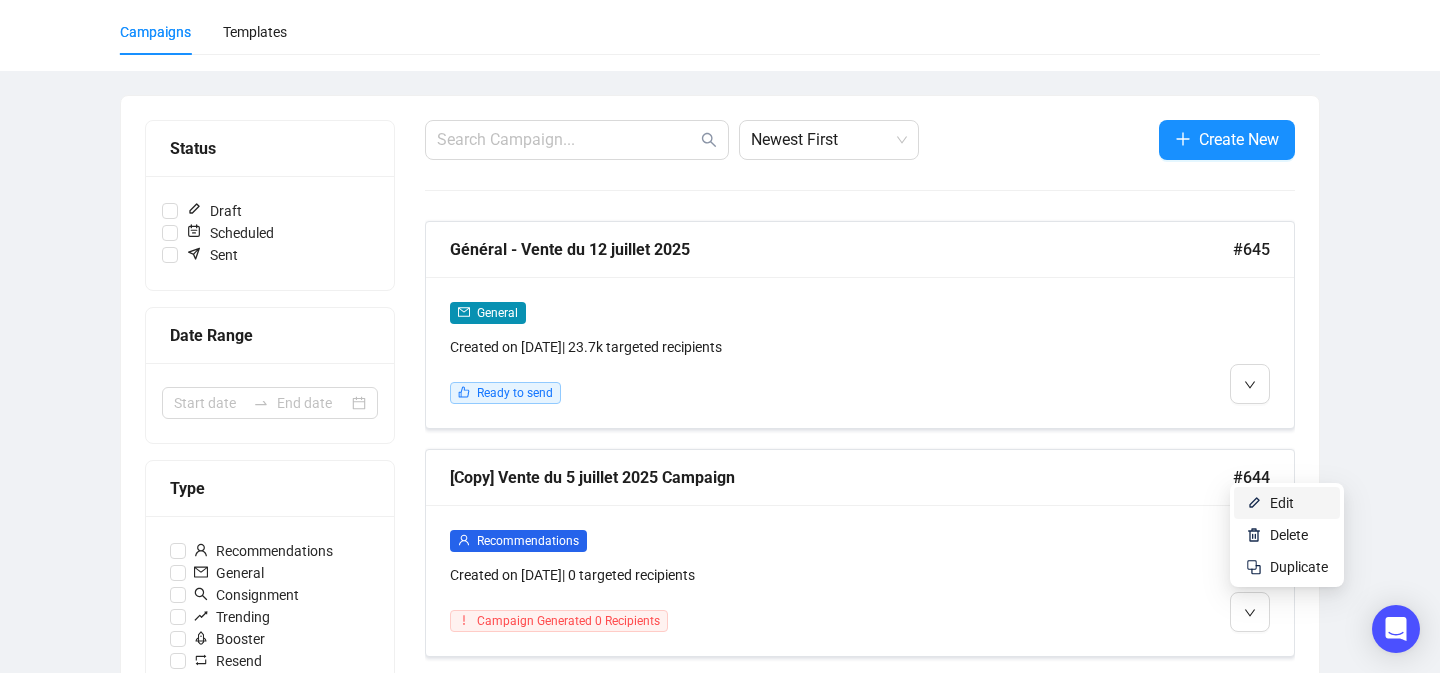 click on "Edit" at bounding box center [1282, 503] 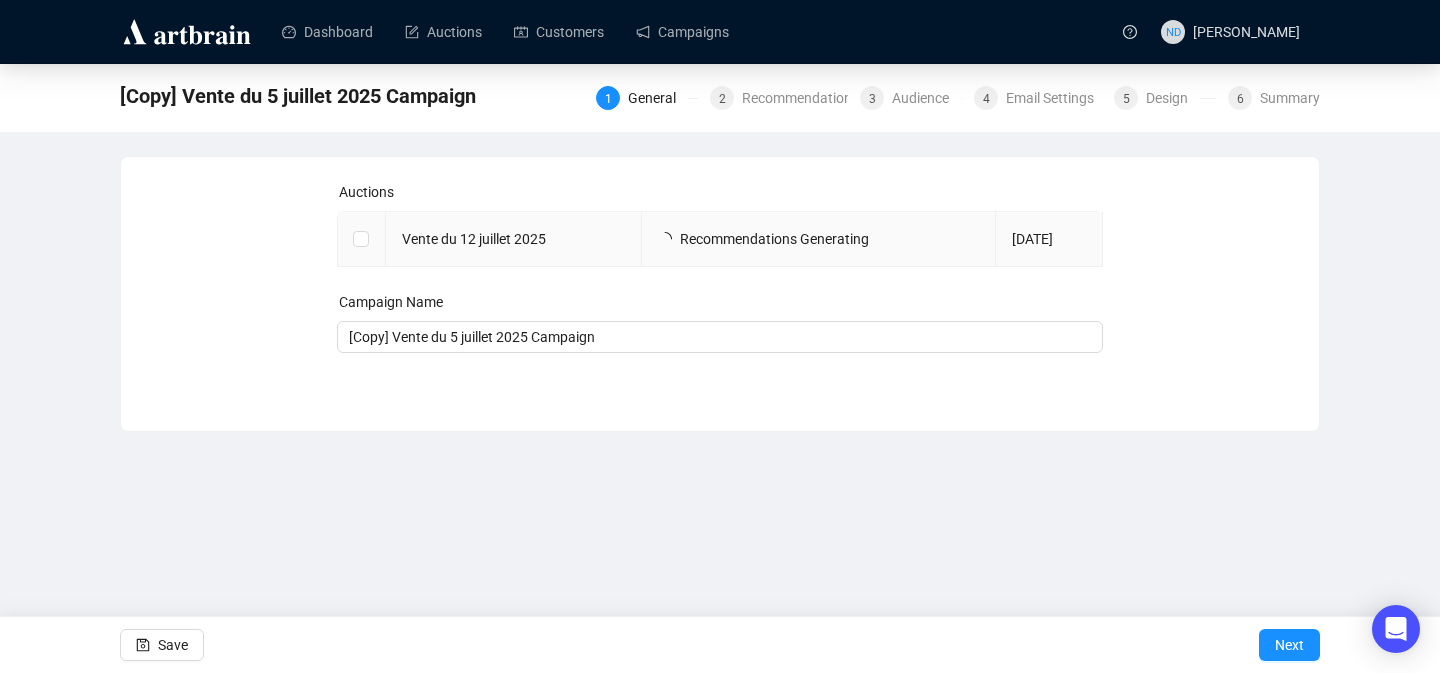 click at bounding box center (362, 239) 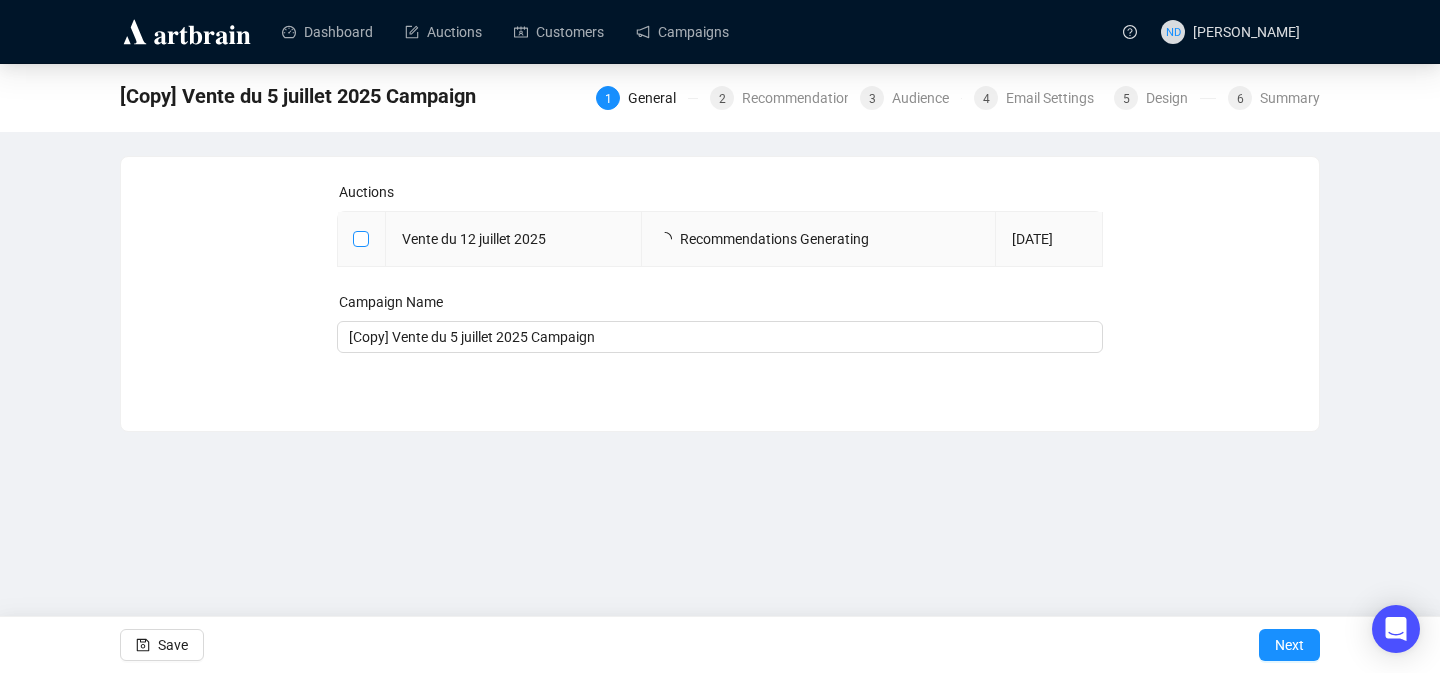 click at bounding box center (360, 238) 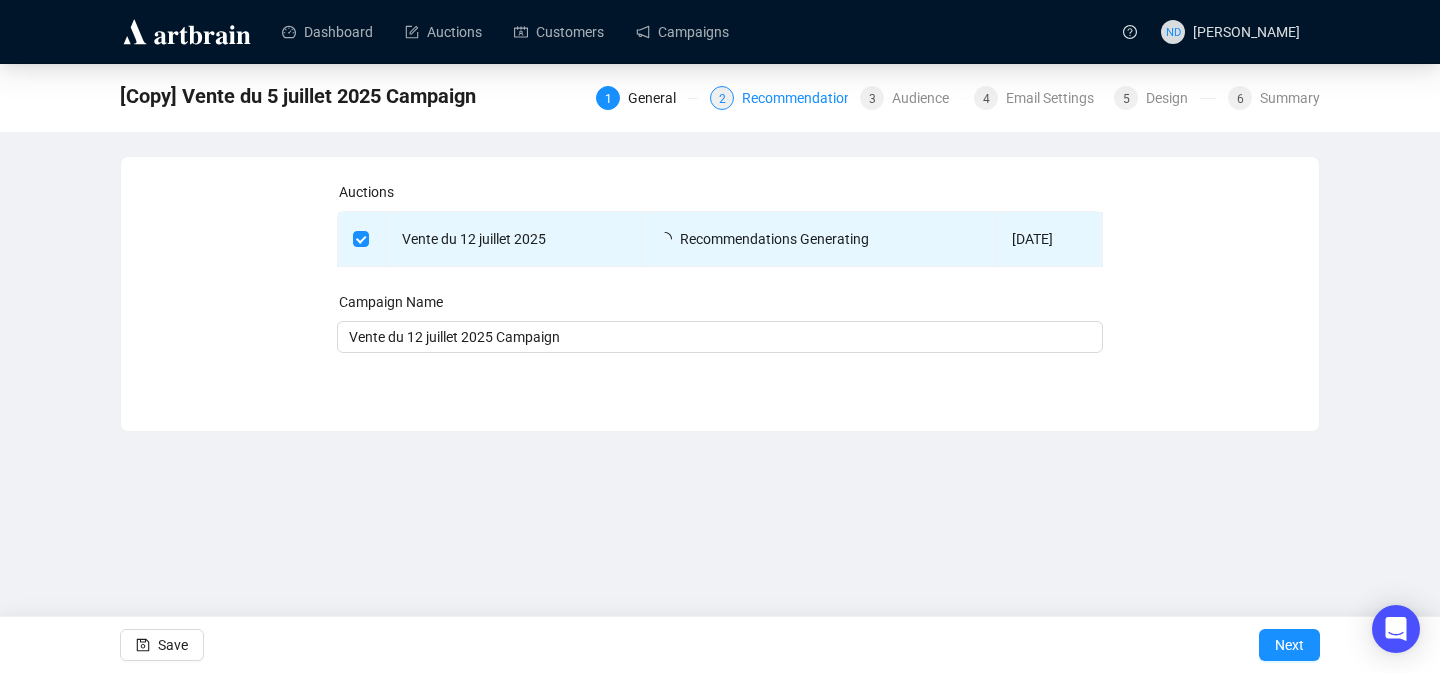 click on "Recommendations" at bounding box center [806, 98] 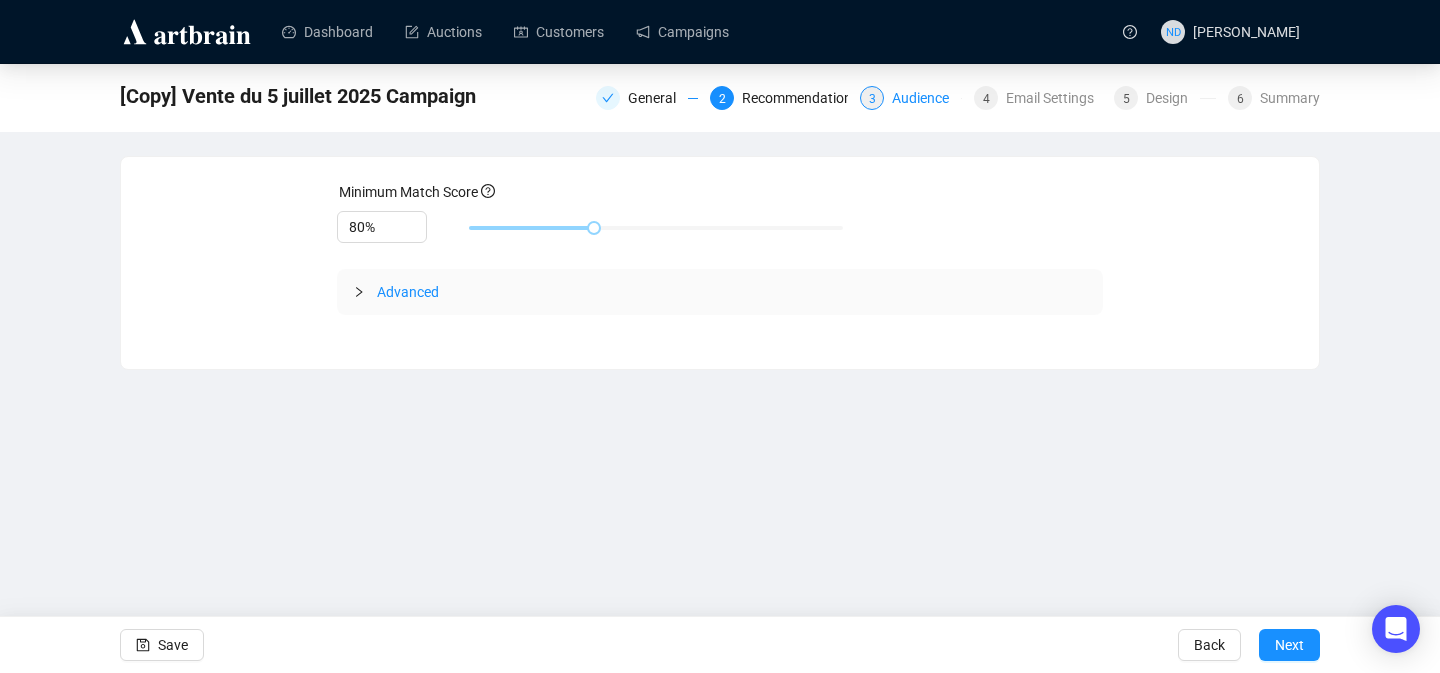 click on "Audience" at bounding box center [926, 98] 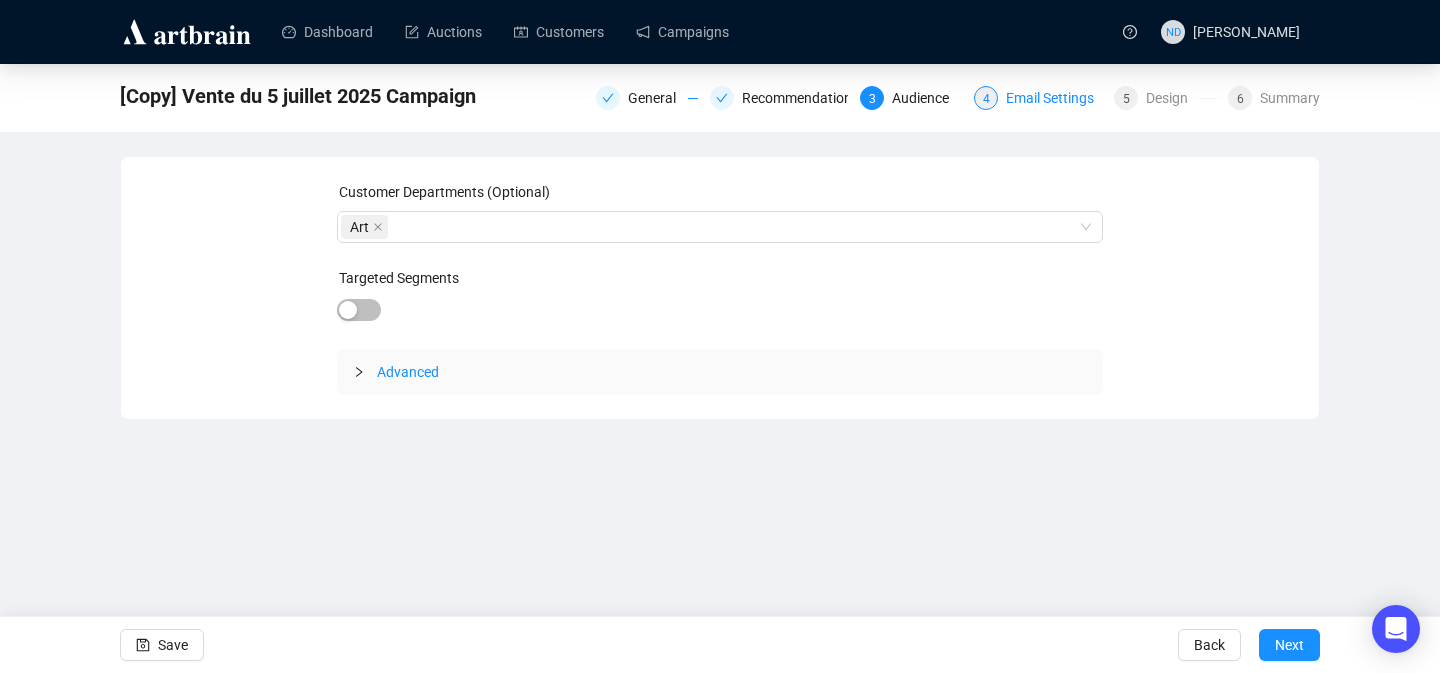 click on "Email Settings" at bounding box center (1056, 98) 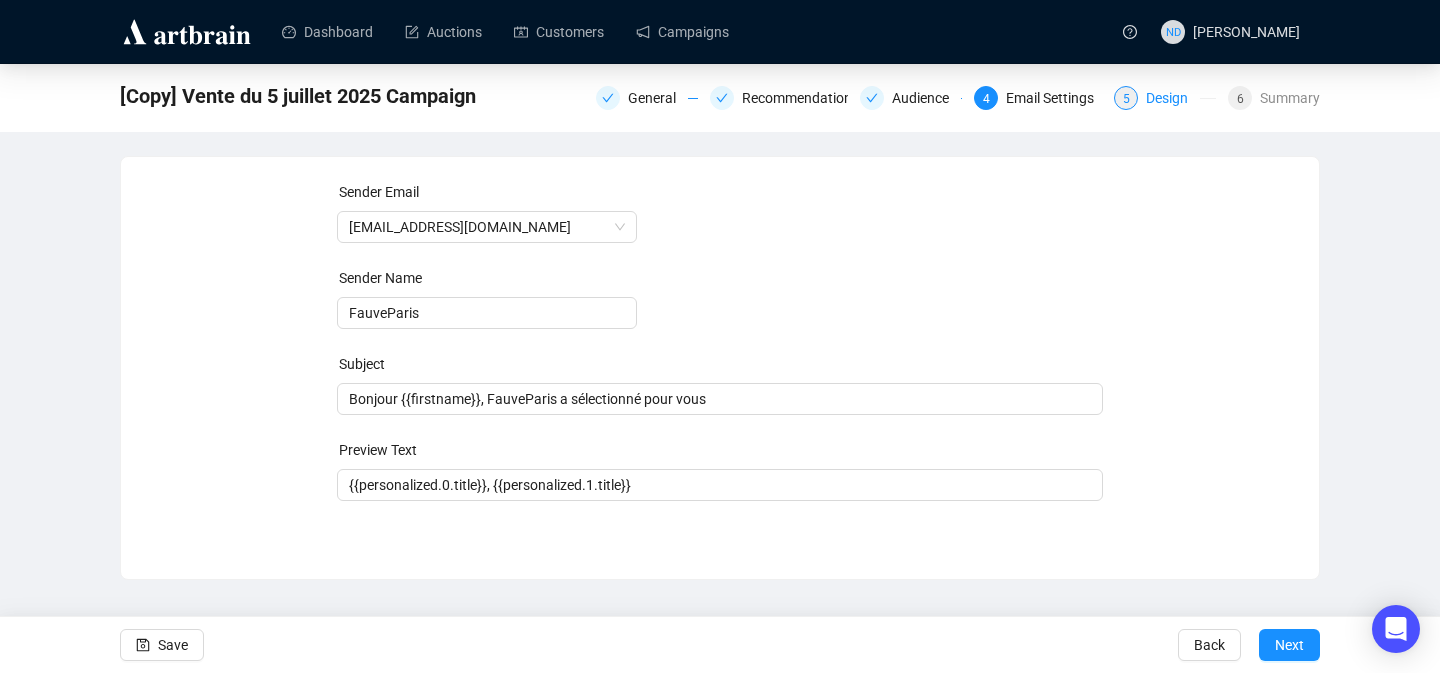 click on "Design" at bounding box center (1173, 98) 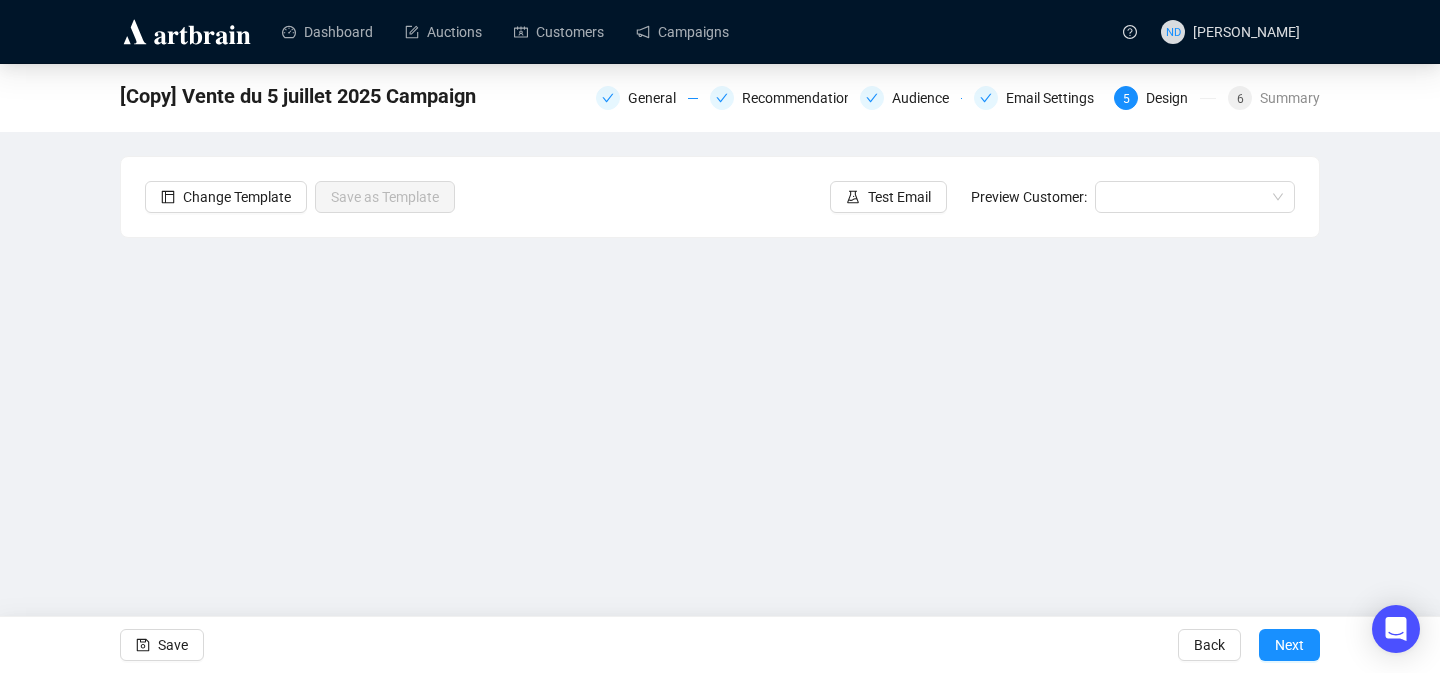 scroll, scrollTop: 59, scrollLeft: 0, axis: vertical 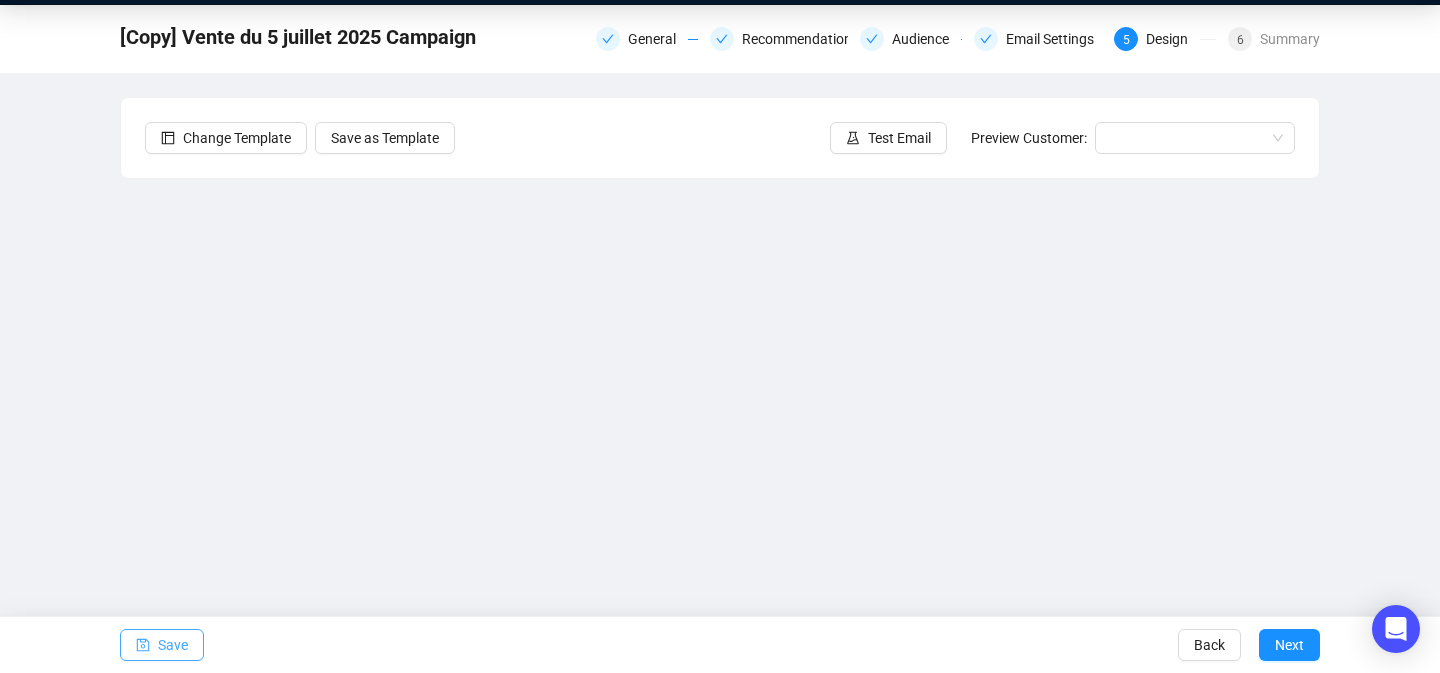 click on "Save" at bounding box center (173, 645) 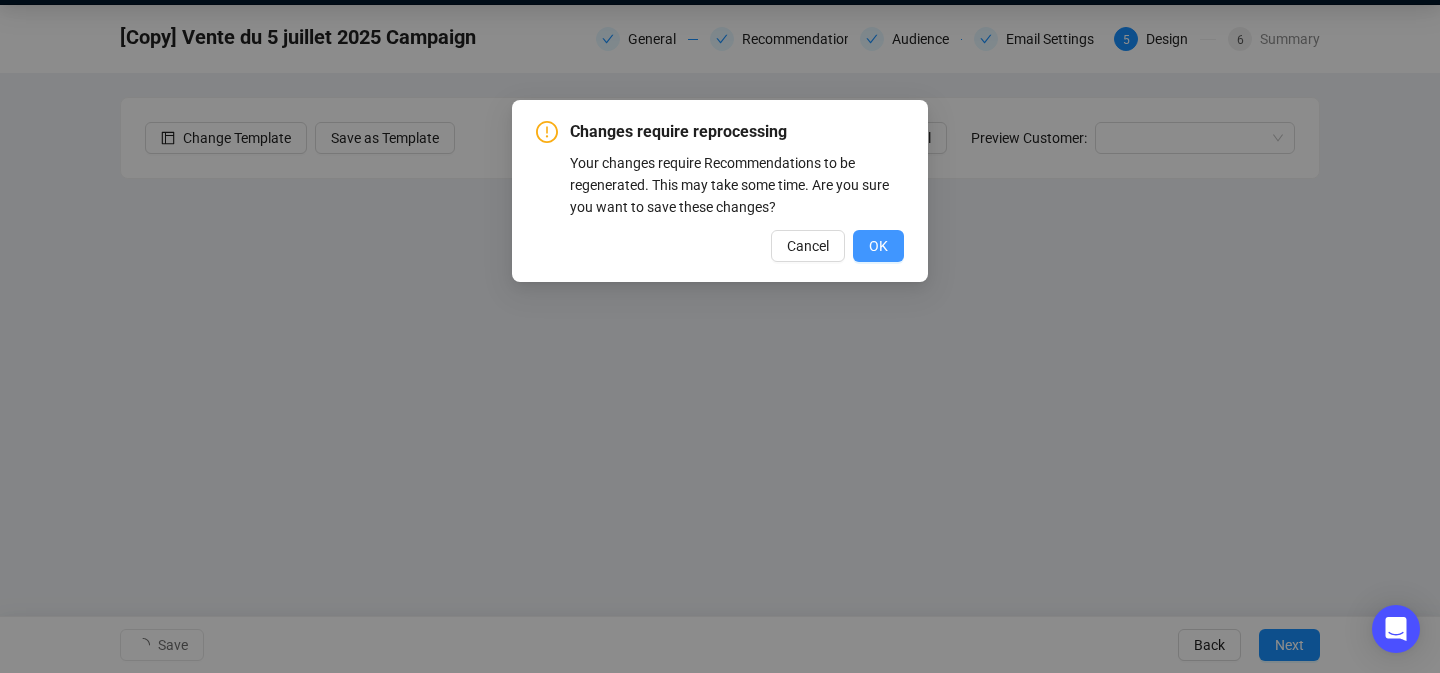 click on "OK" at bounding box center (878, 246) 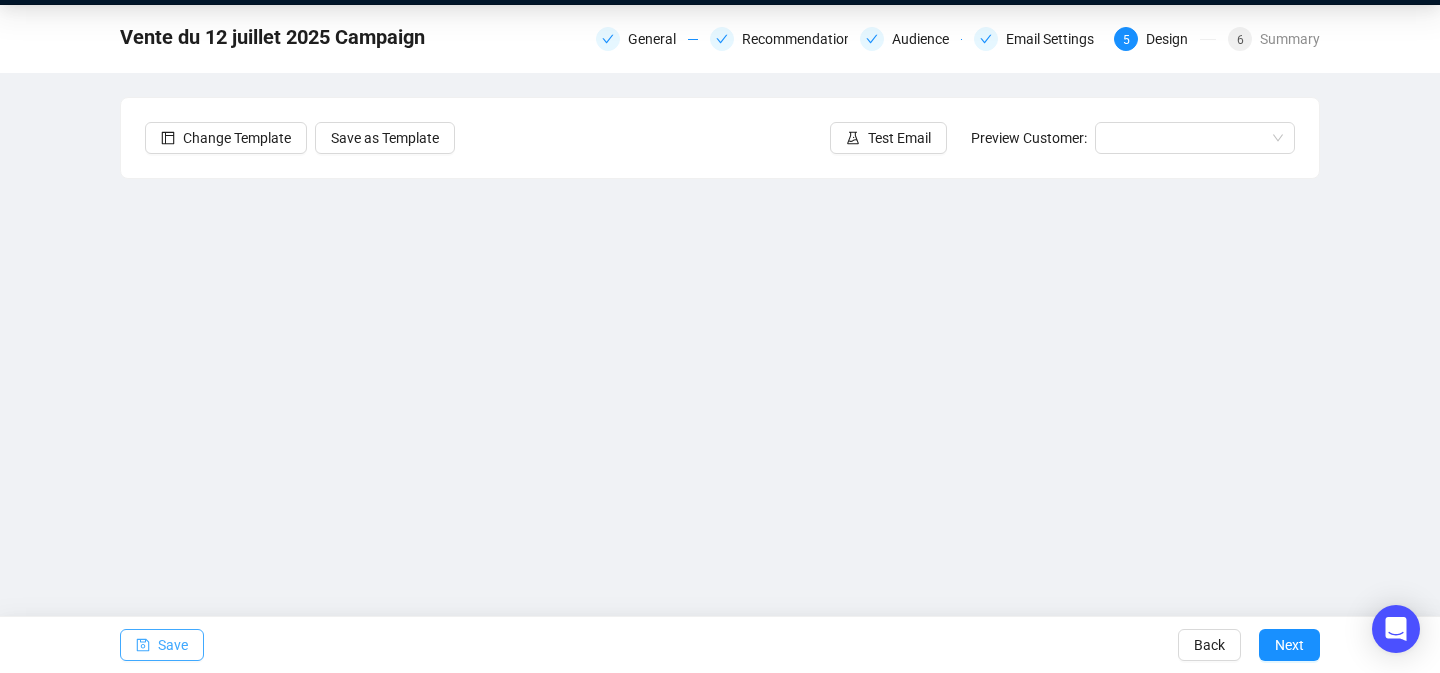 click on "Save" at bounding box center [173, 645] 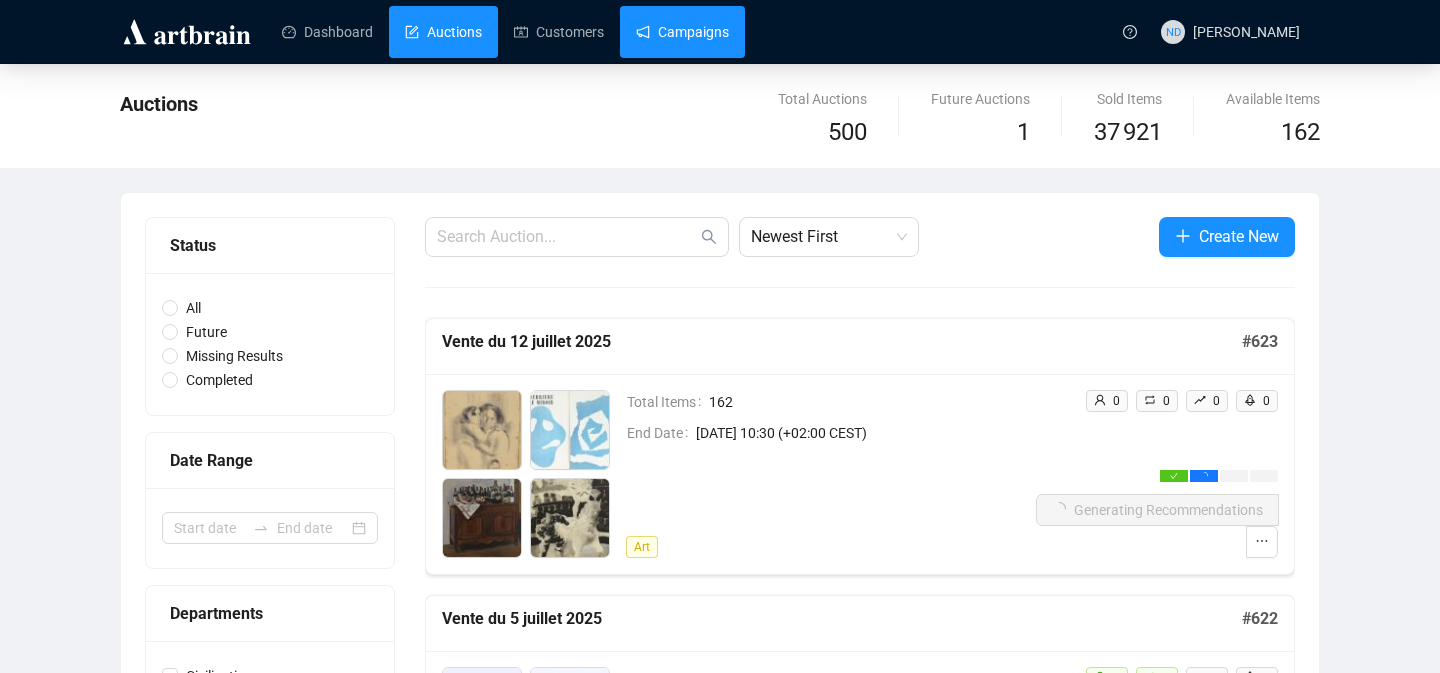 scroll, scrollTop: 0, scrollLeft: 0, axis: both 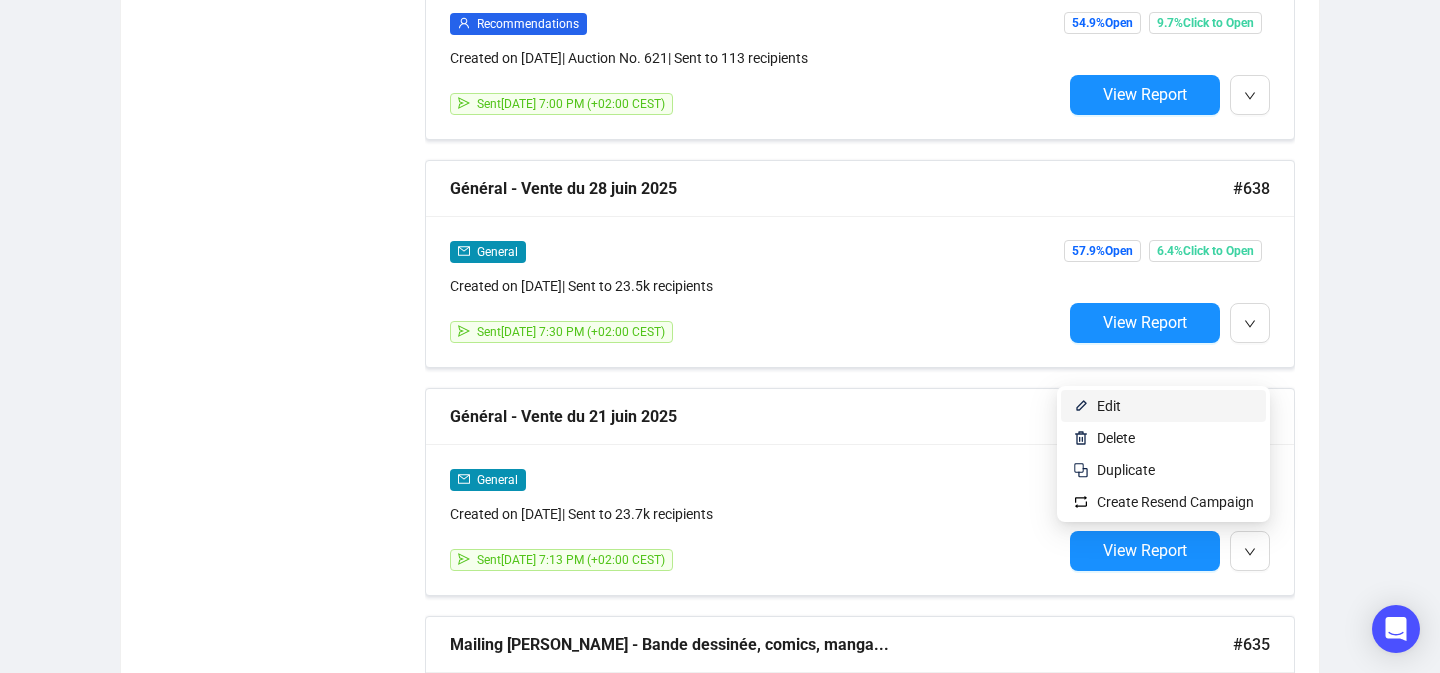 click on "Edit" at bounding box center [1175, 406] 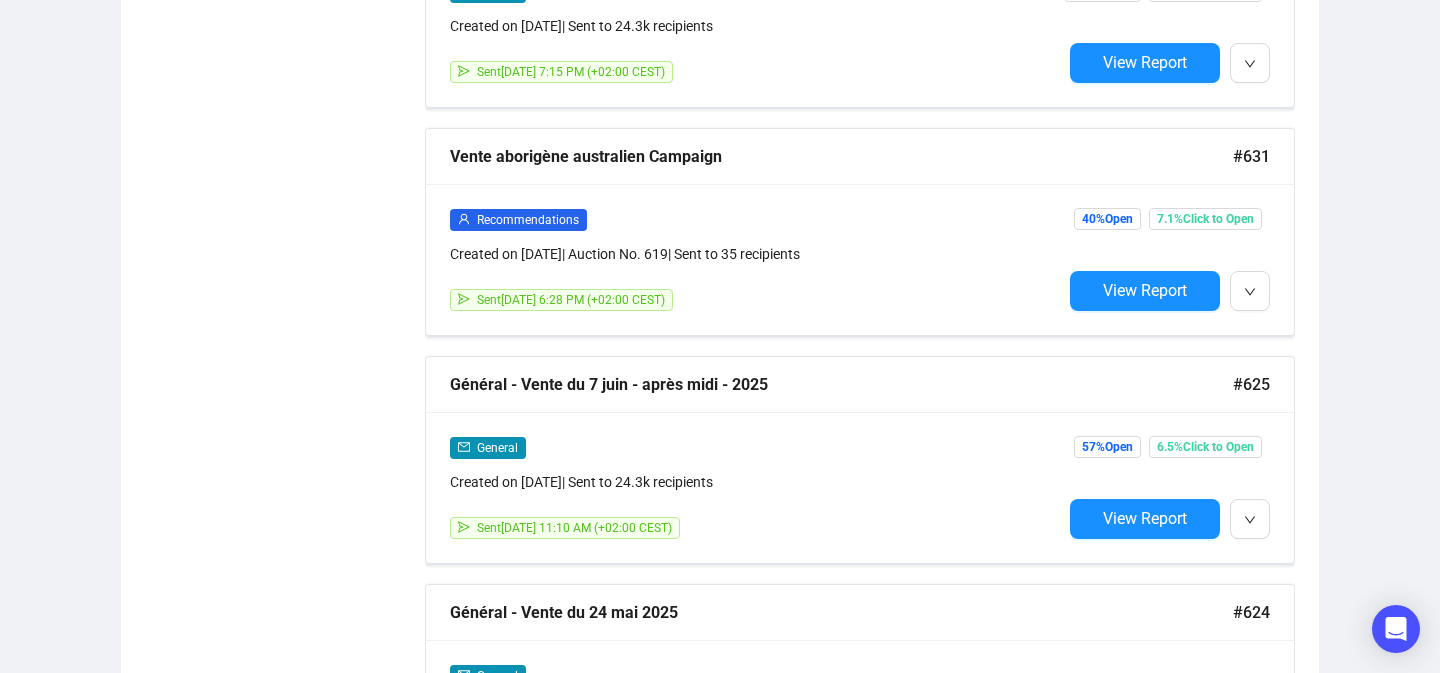 scroll, scrollTop: 3397, scrollLeft: 0, axis: vertical 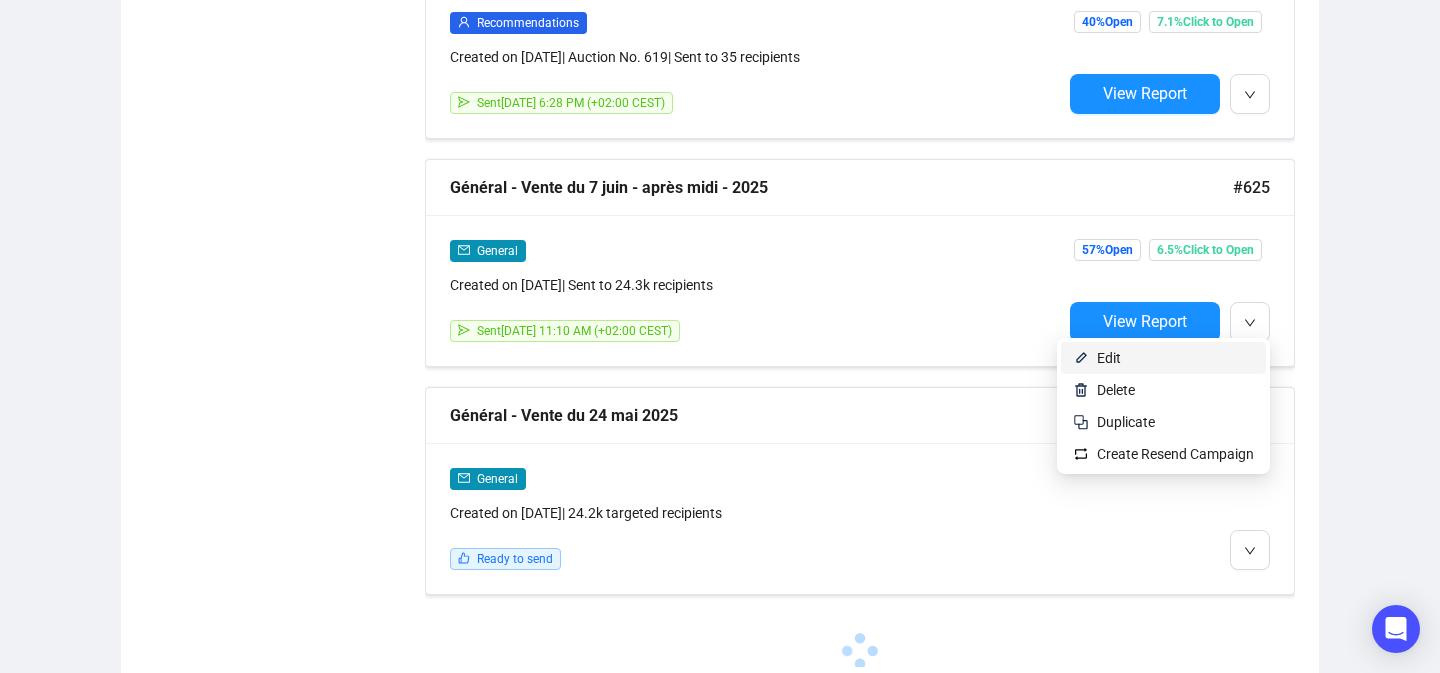 click on "Edit" at bounding box center (1175, 358) 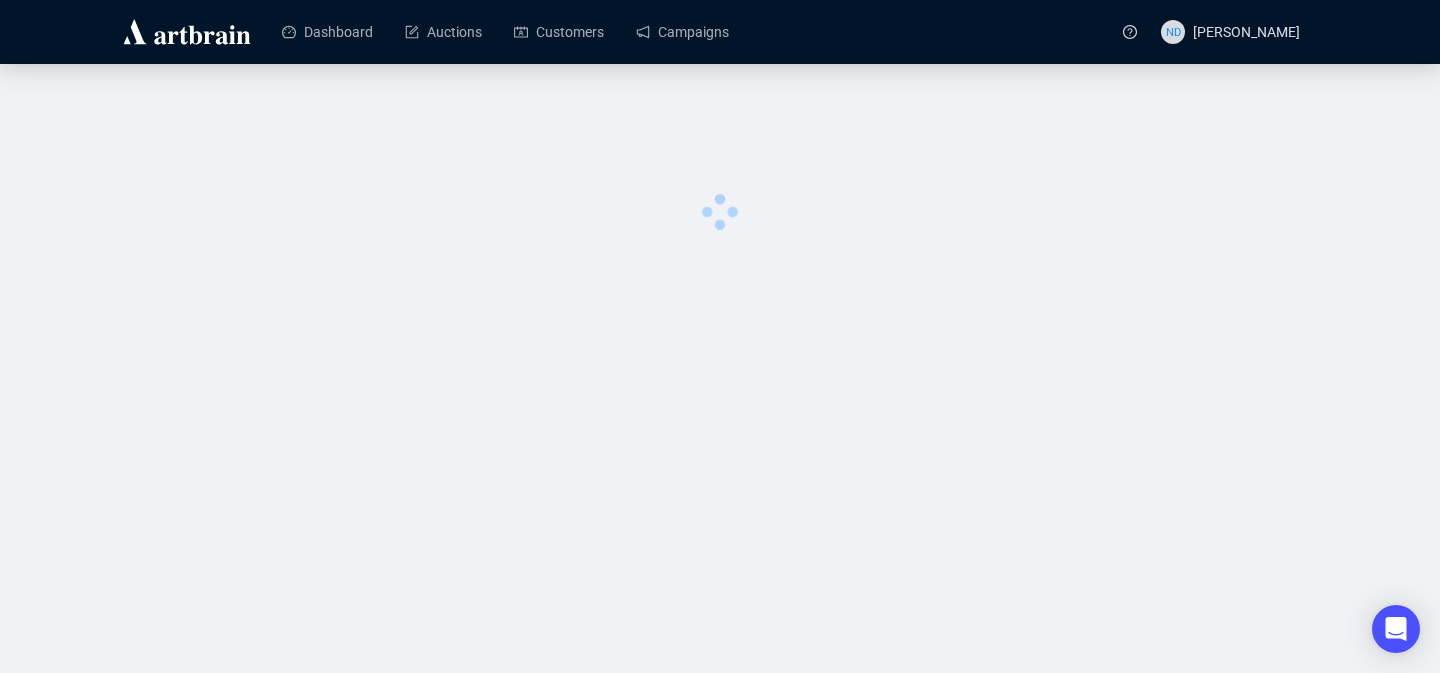 scroll, scrollTop: 0, scrollLeft: 0, axis: both 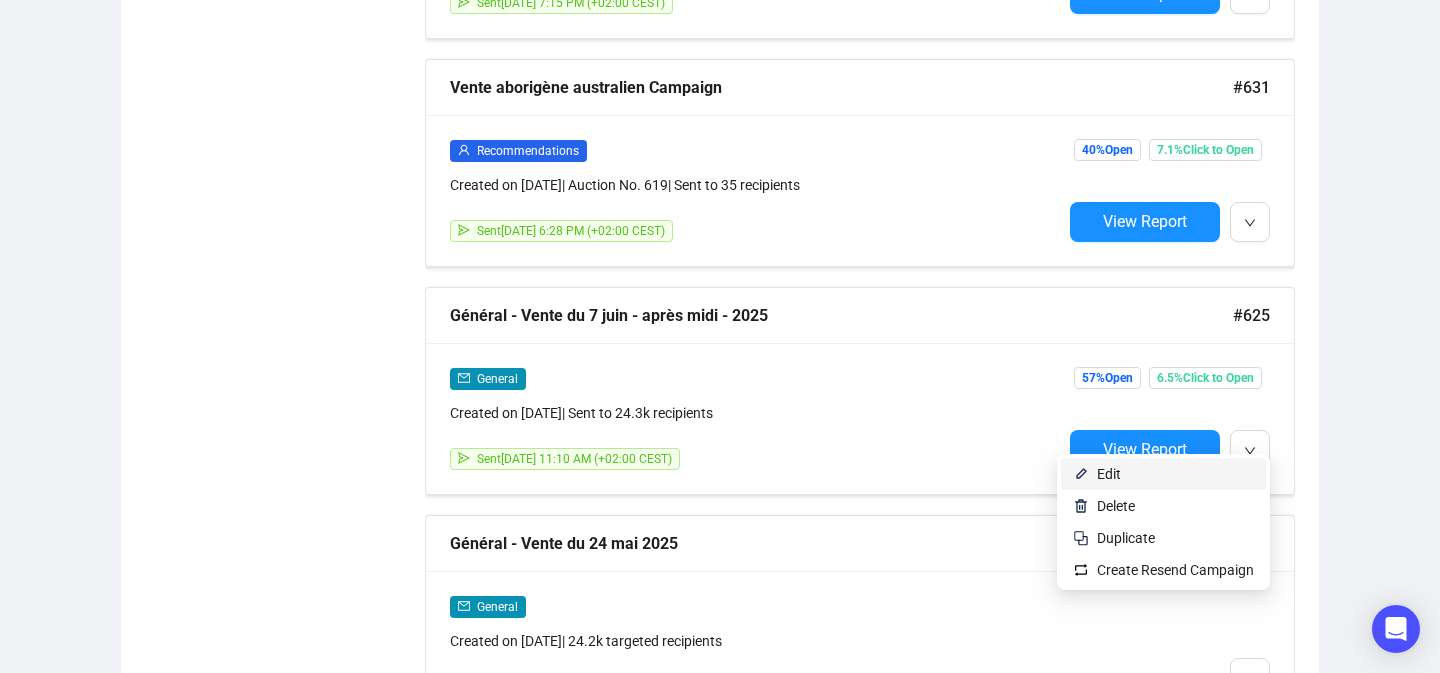 click on "Edit" at bounding box center [1175, 474] 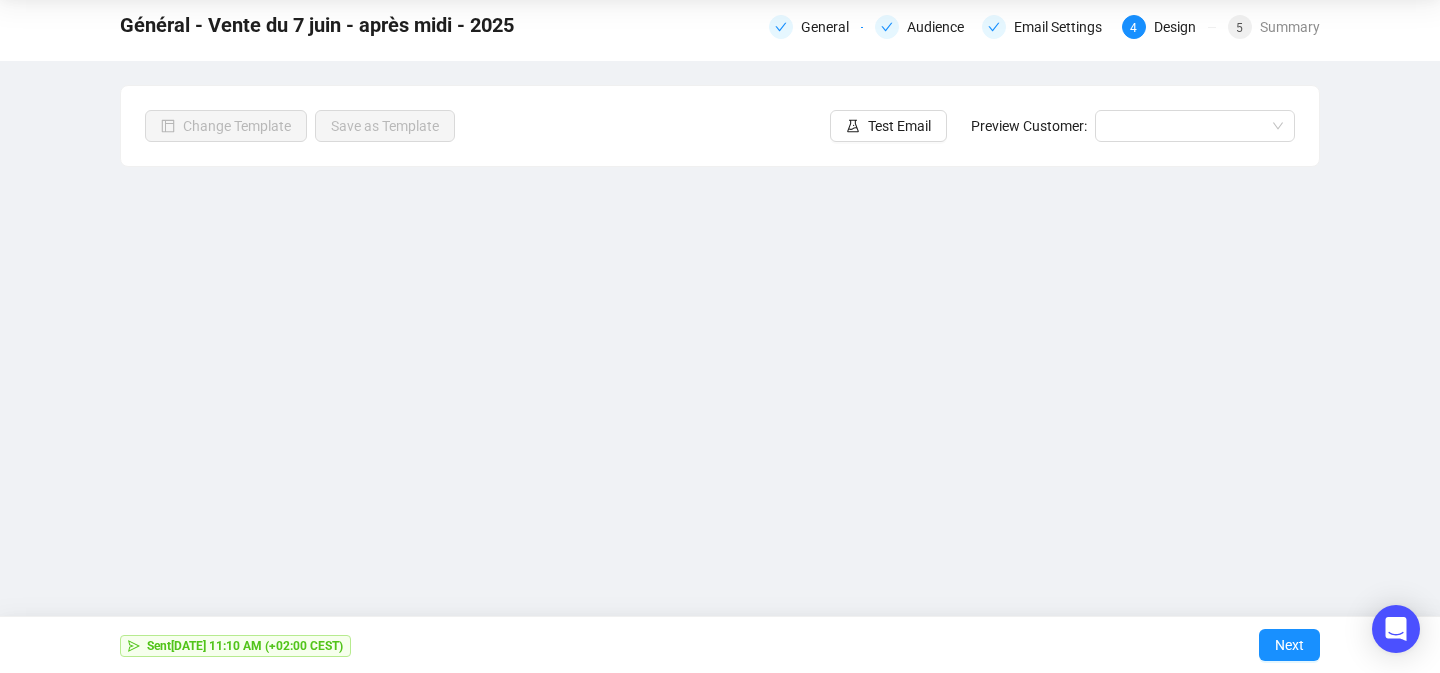 scroll, scrollTop: 71, scrollLeft: 0, axis: vertical 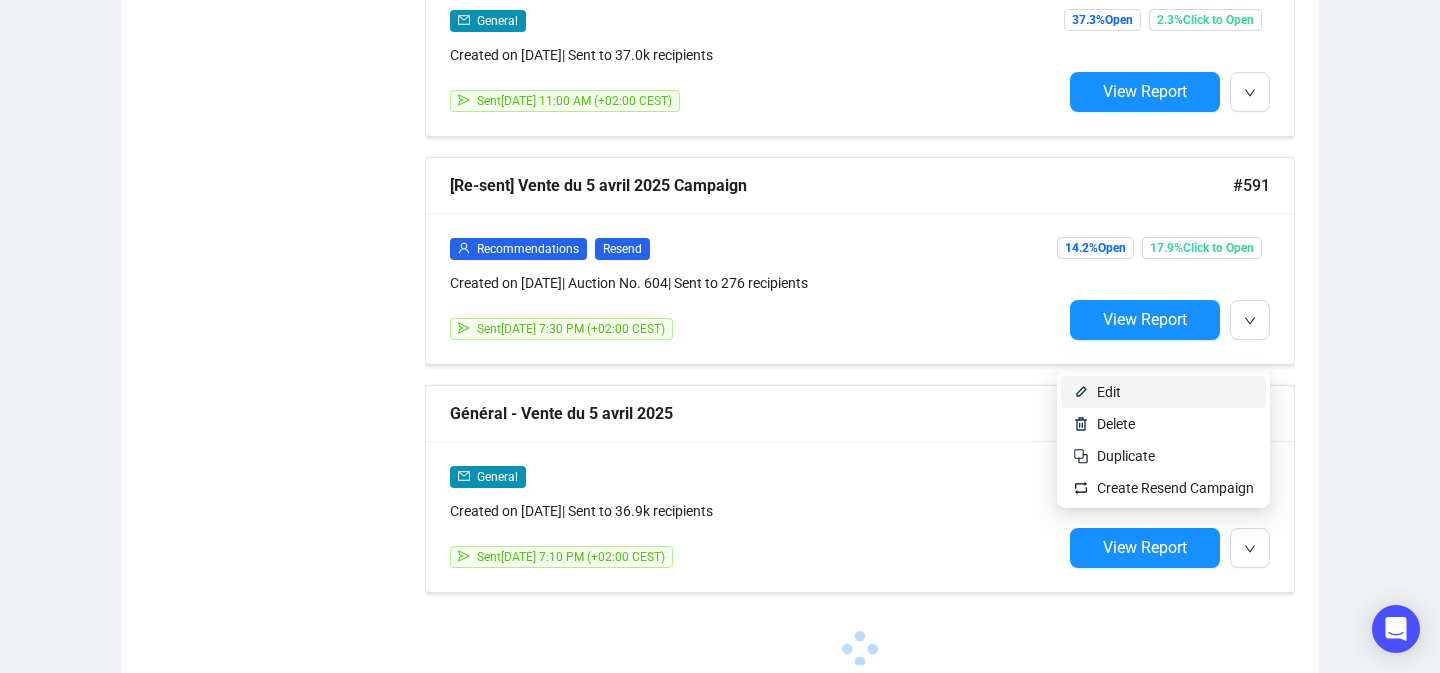 click on "Edit" at bounding box center [1175, 392] 